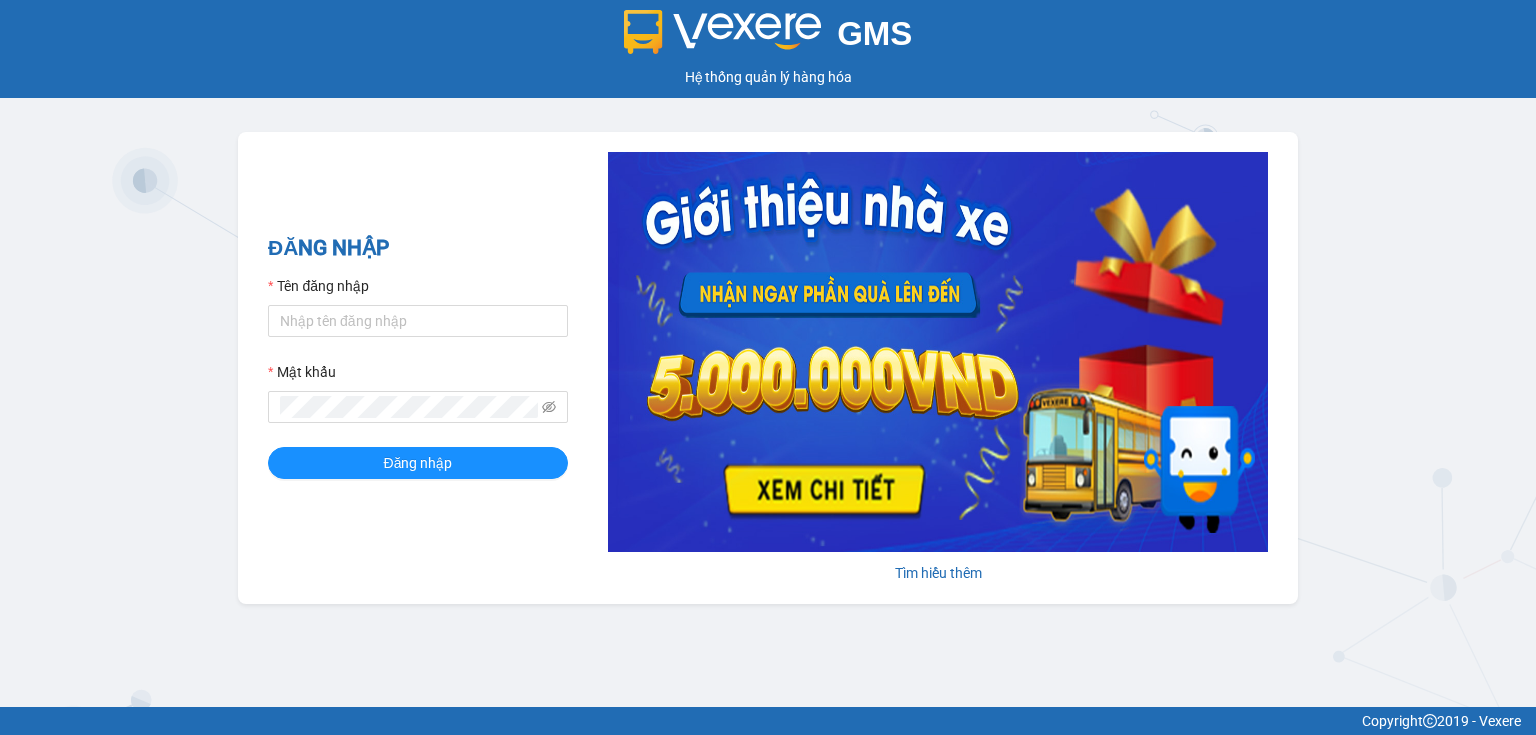 scroll, scrollTop: 0, scrollLeft: 0, axis: both 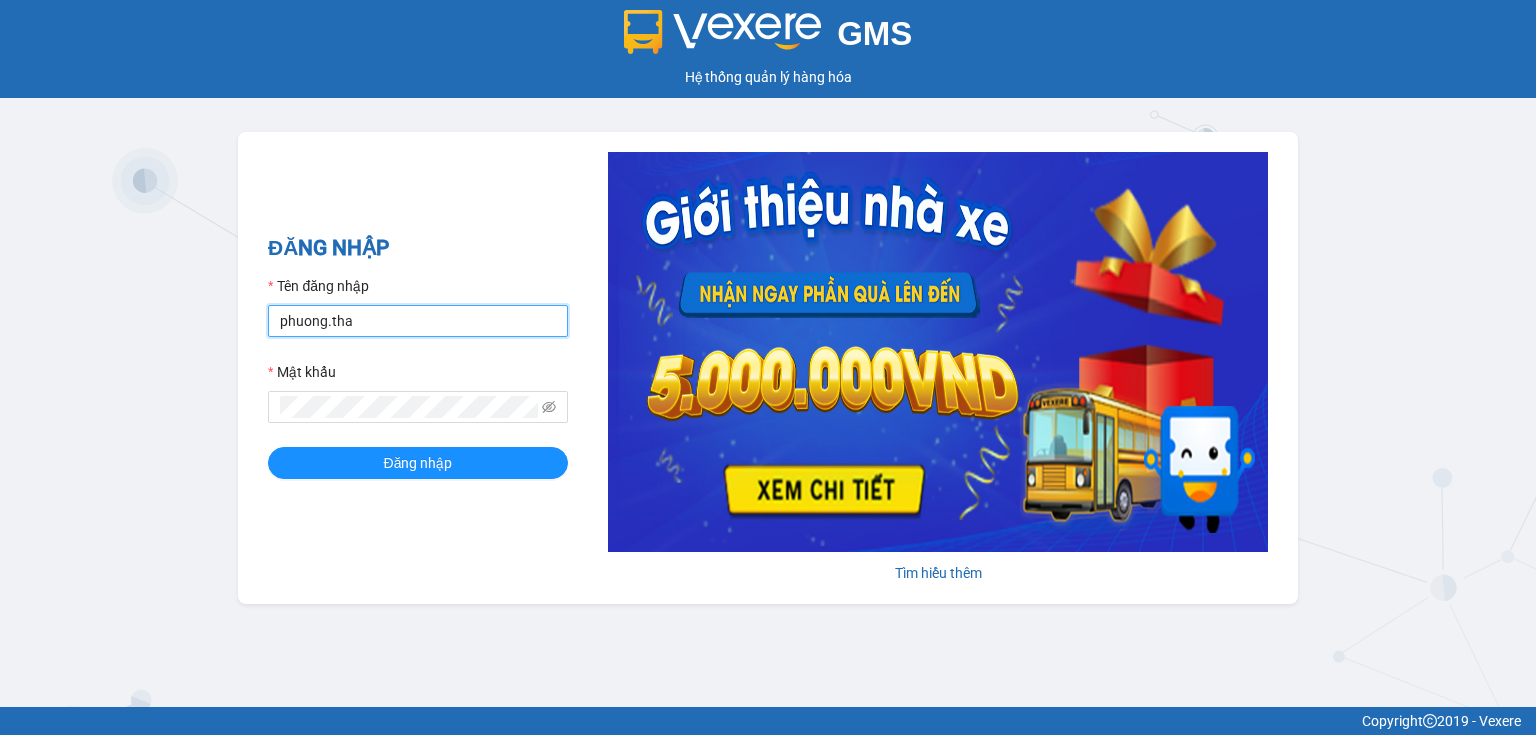 click on "phuong.tha" at bounding box center [418, 321] 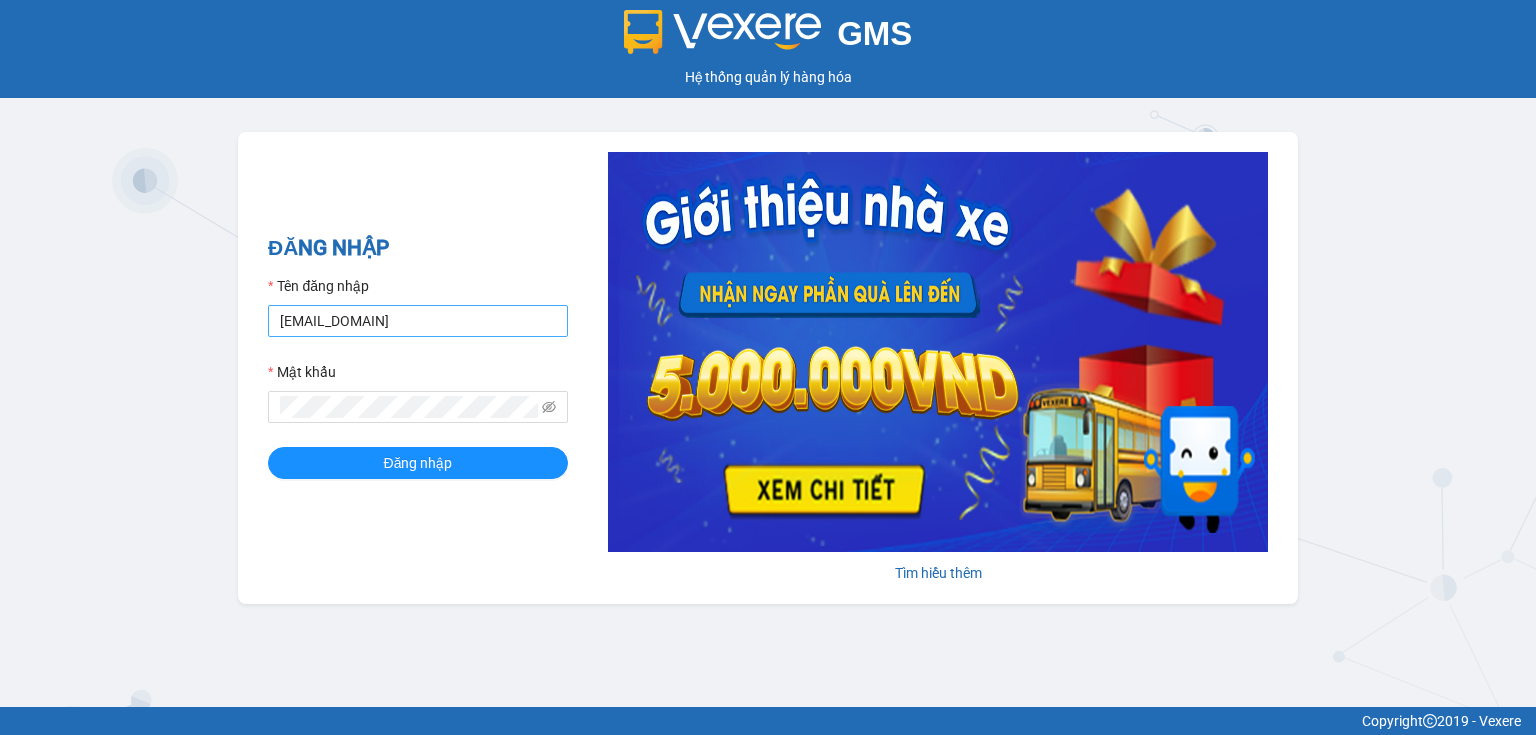 click on "[EMAIL_DOMAIN]" at bounding box center (418, 321) 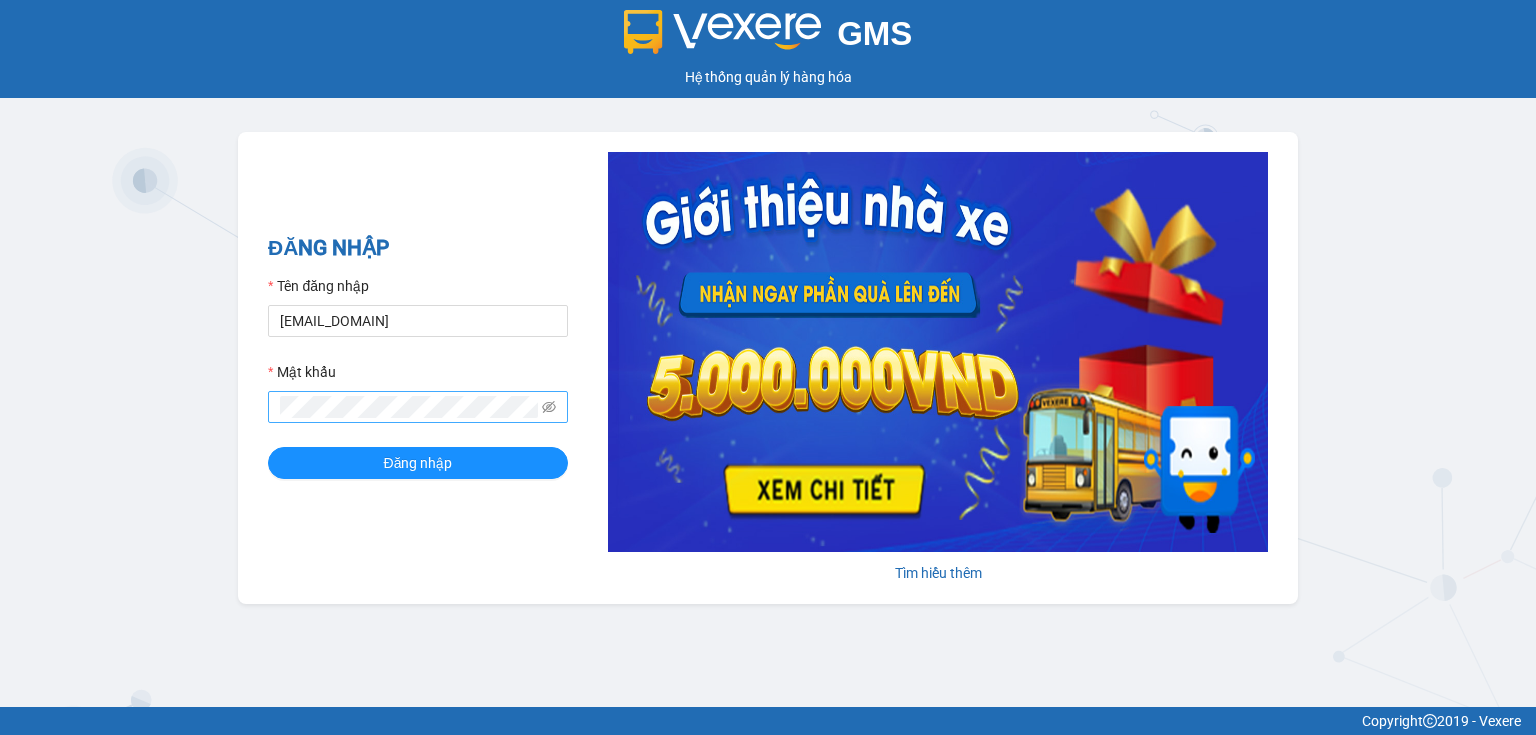 type on "[EMAIL_DOMAIN]" 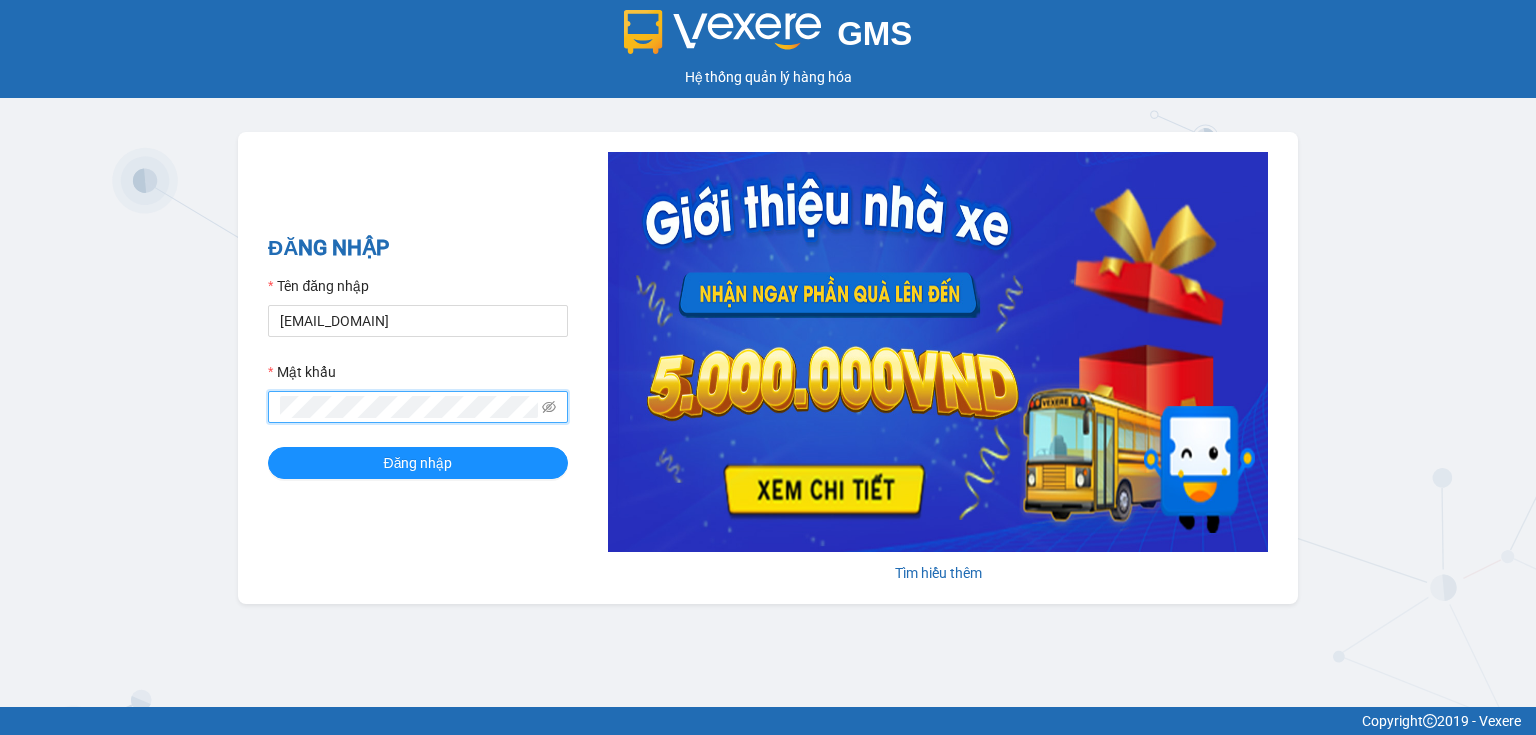 click on "ĐĂNG NHẬP Tên đăng nhập [EMAIL_DOMAIN] Mật khẩu Đăng nhập Tìm hiểu thêm" at bounding box center (768, 368) 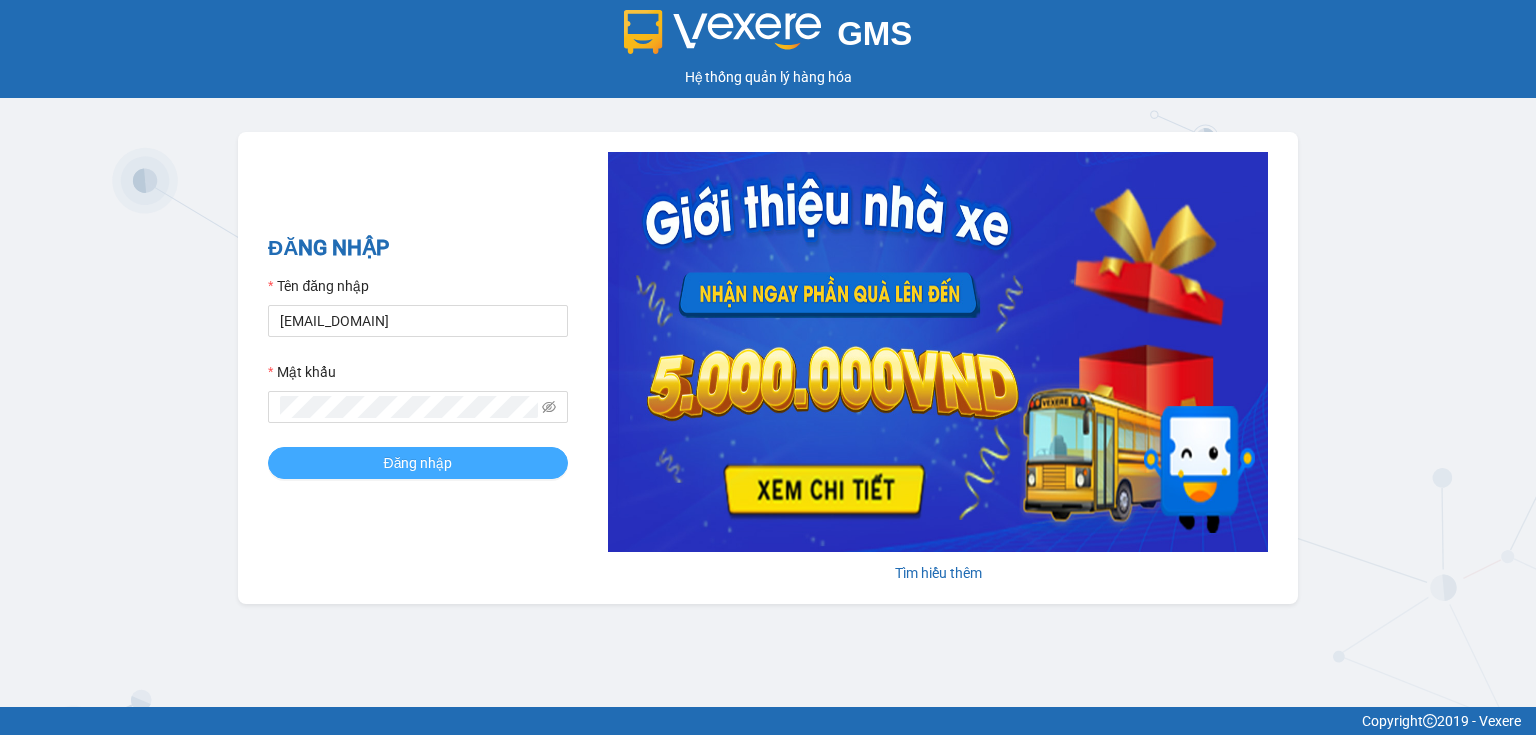 click on "Đăng nhập" at bounding box center (418, 463) 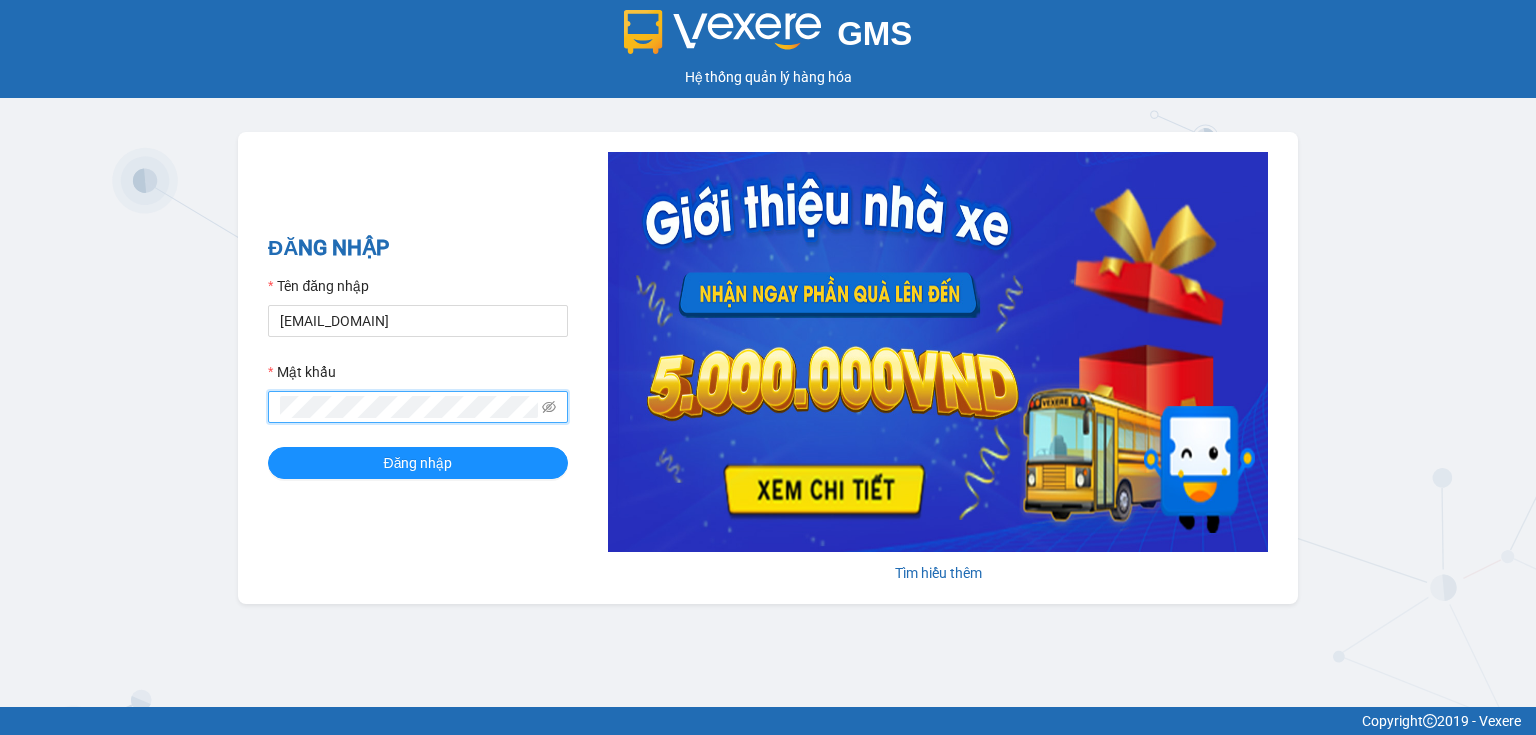 click on "ĐĂNG NHẬP Tên đăng nhập [EMAIL_DOMAIN] Mật khẩu Đăng nhập Tìm hiểu thêm" at bounding box center (768, 368) 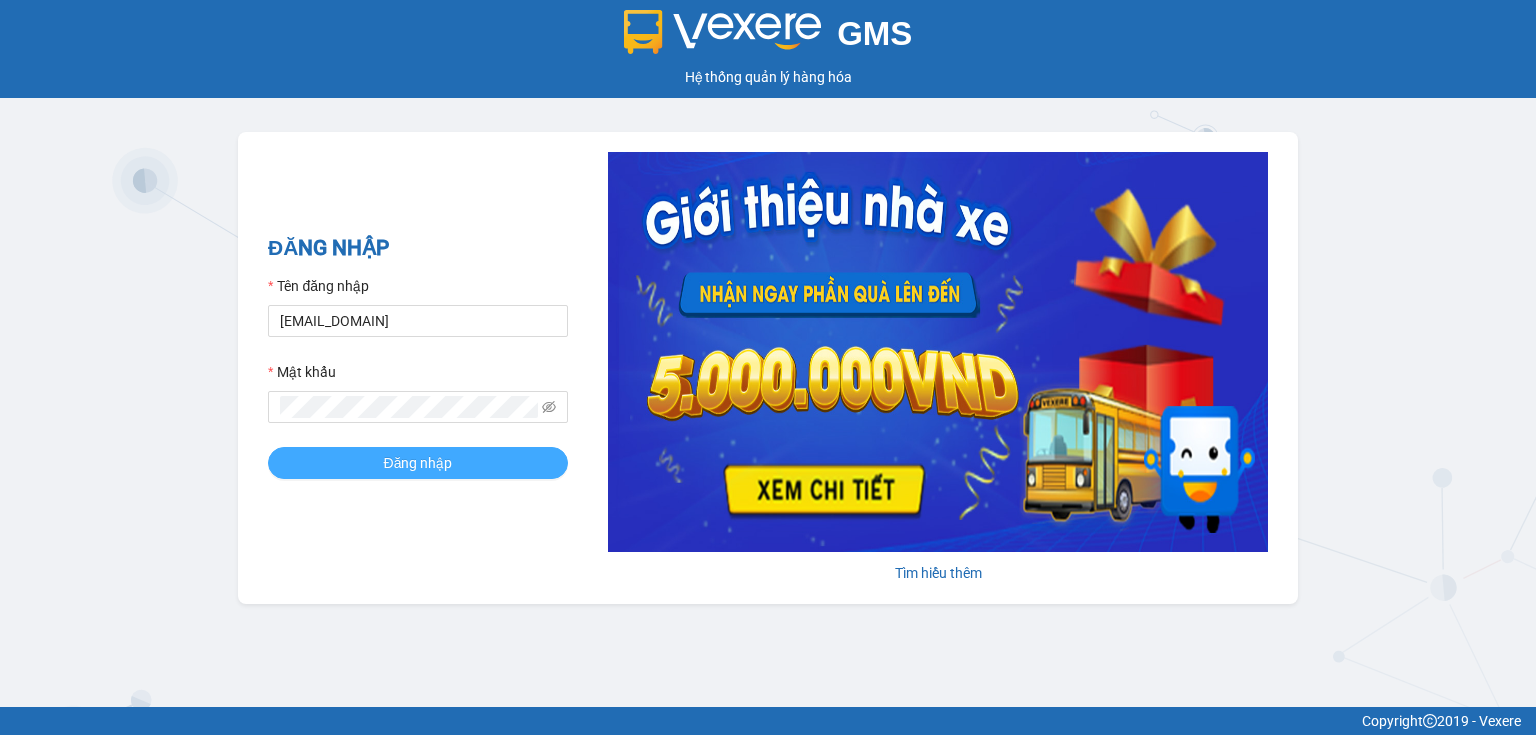 click on "Đăng nhập" at bounding box center (418, 463) 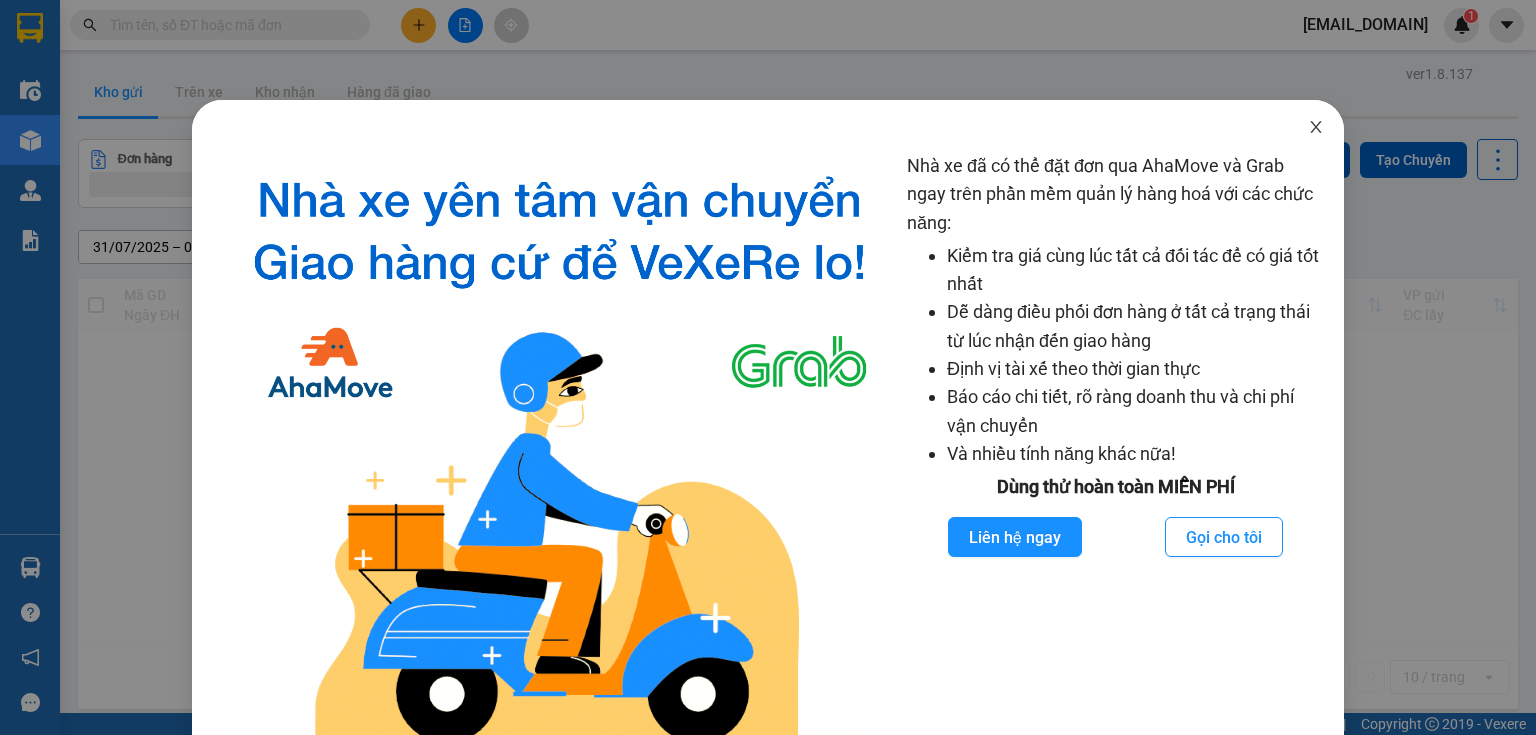 click 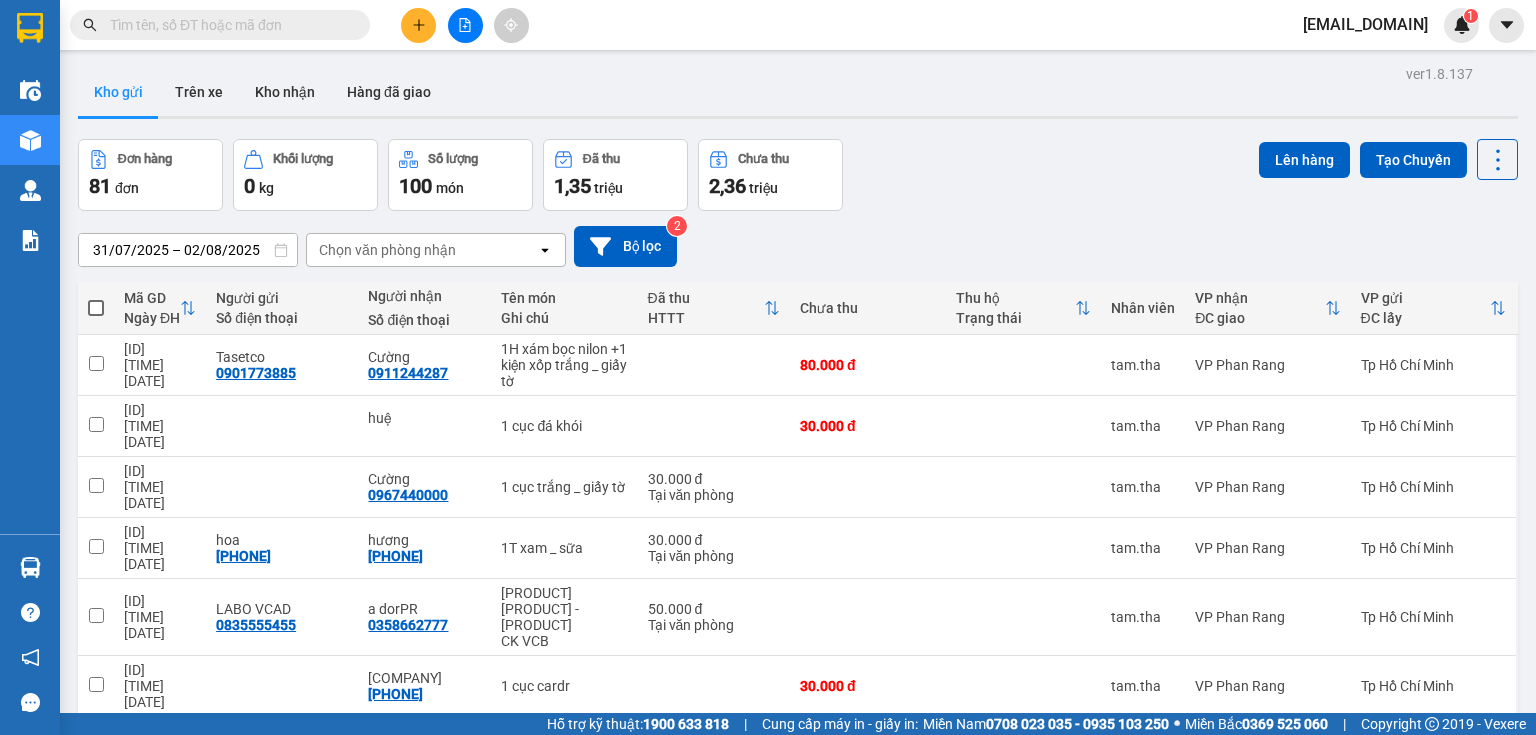 click at bounding box center (228, 25) 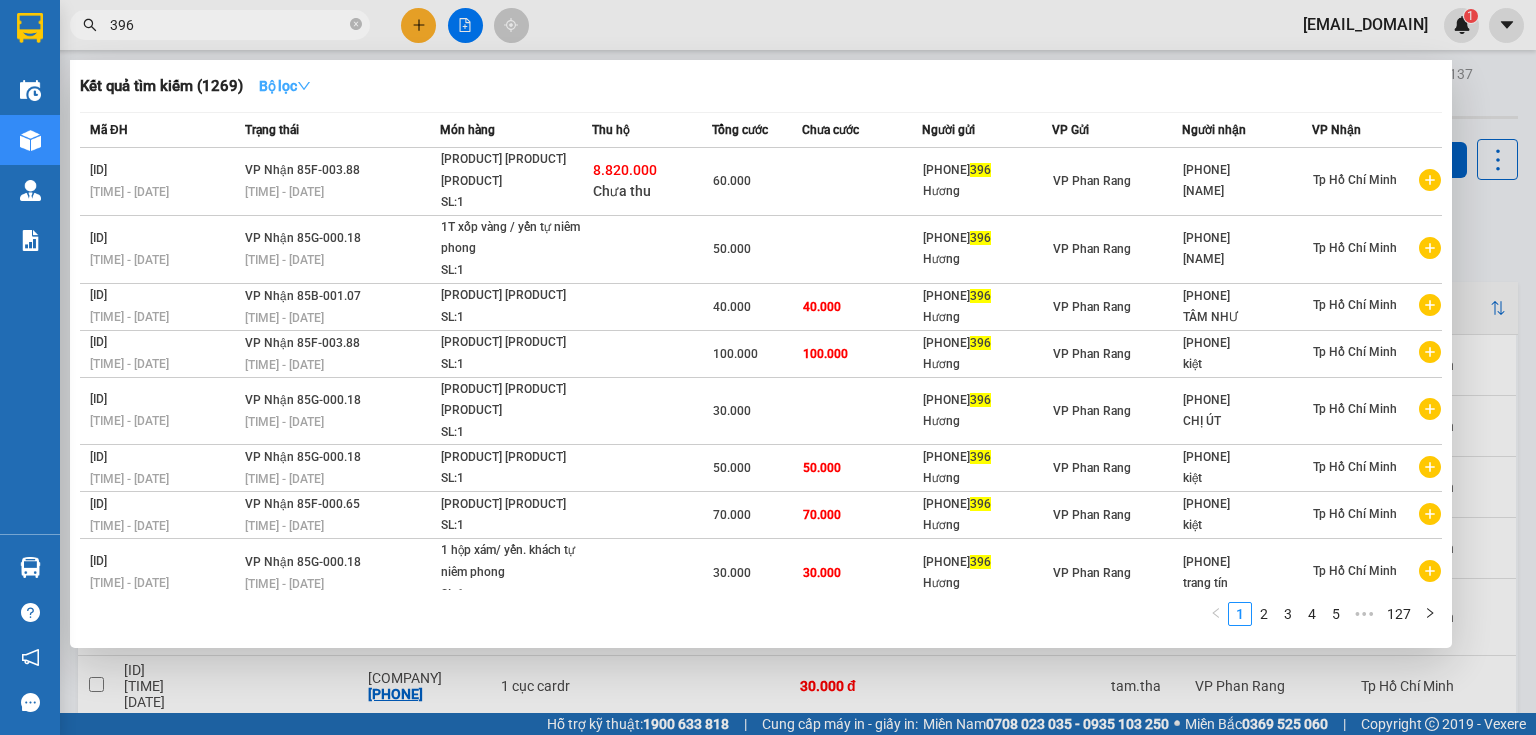 type on "396" 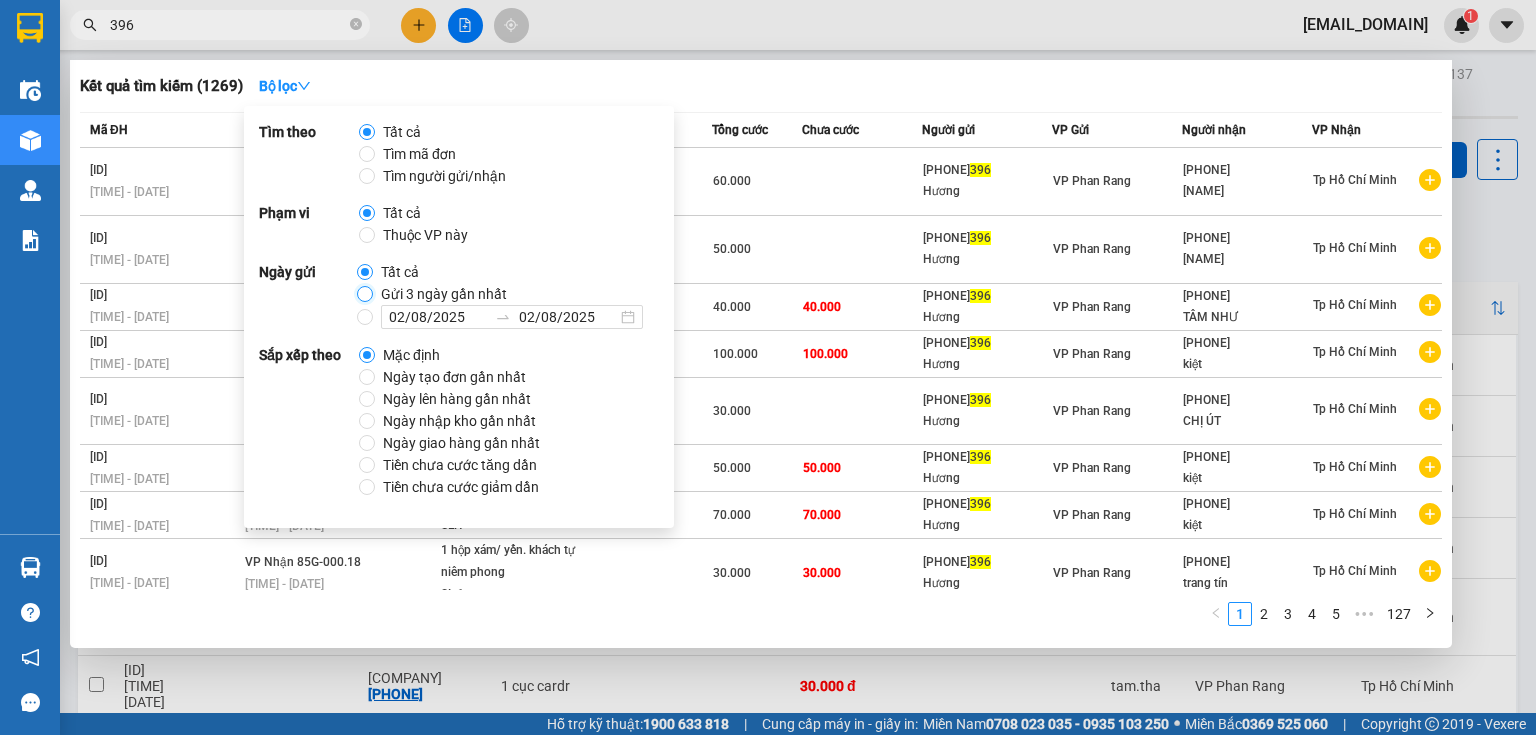 click on "Gửi 3 ngày gần nhất" at bounding box center [365, 294] 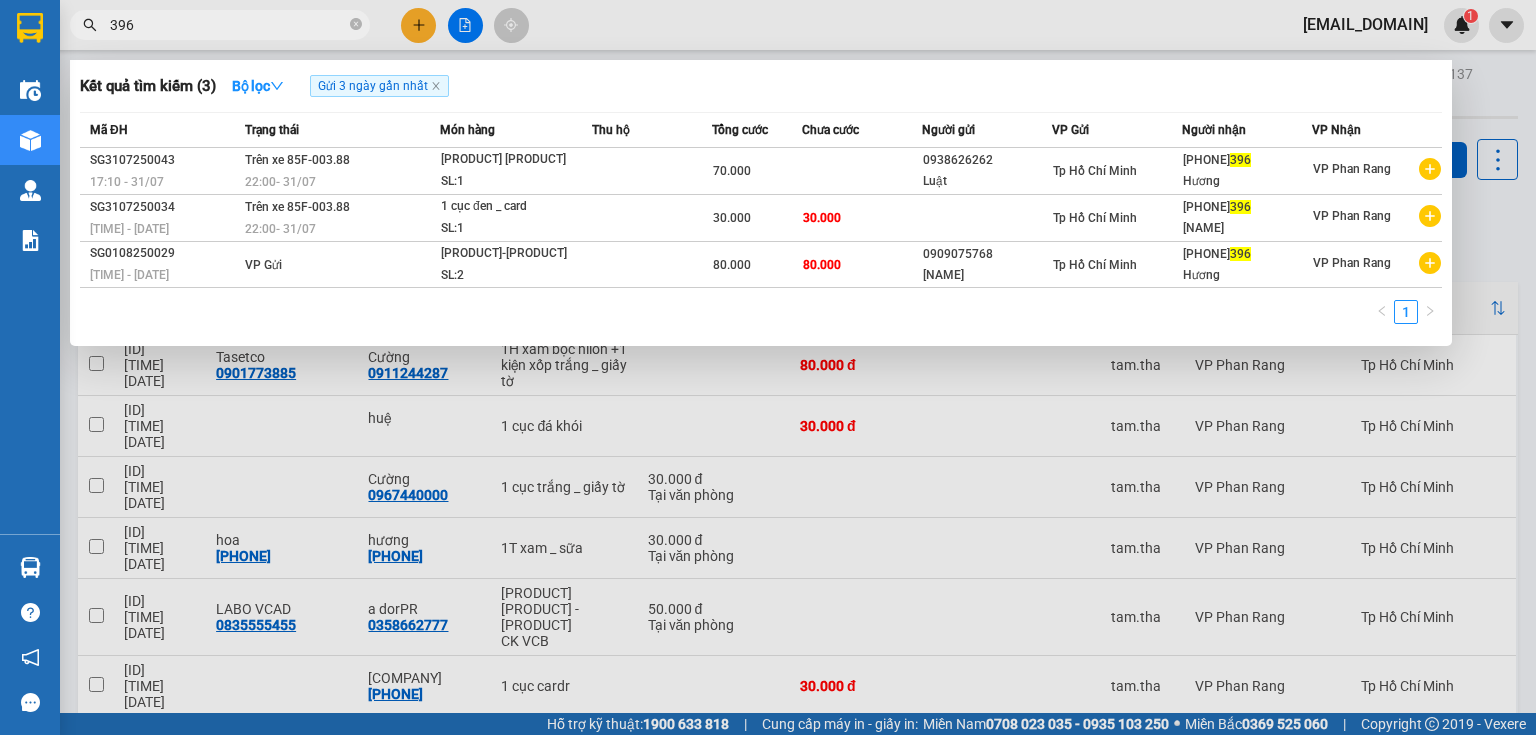 click on "1" at bounding box center (761, 318) 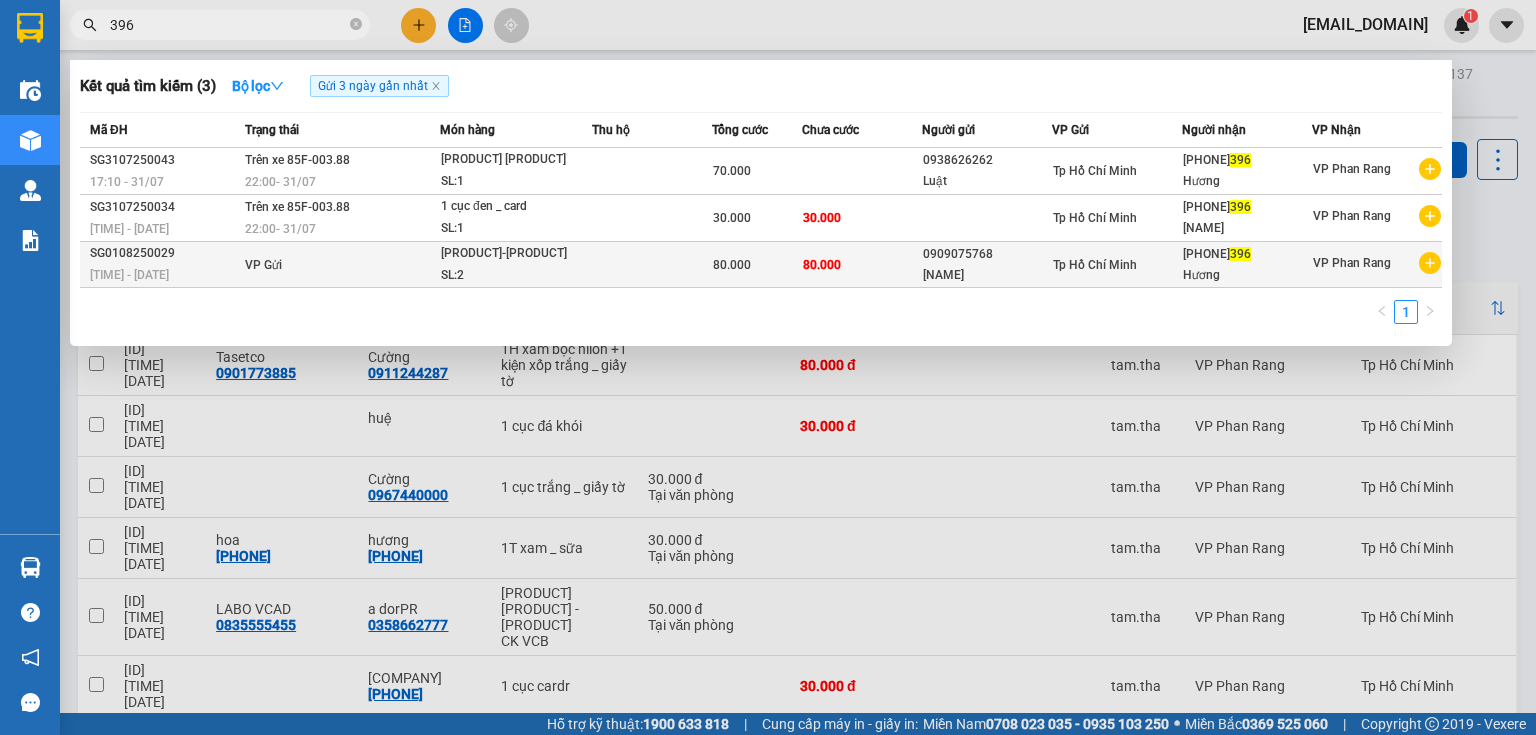 click at bounding box center [652, 265] 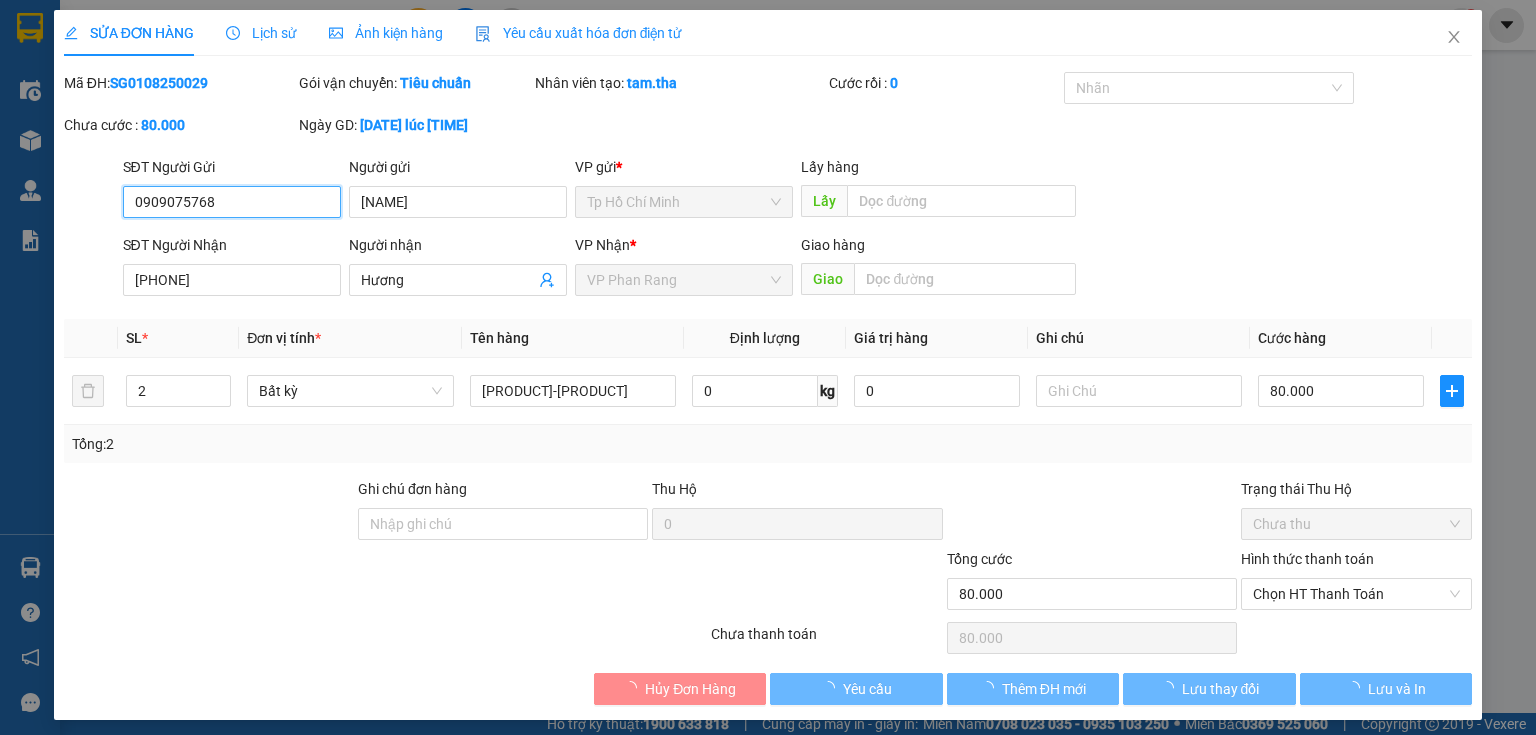 type on "0909075768" 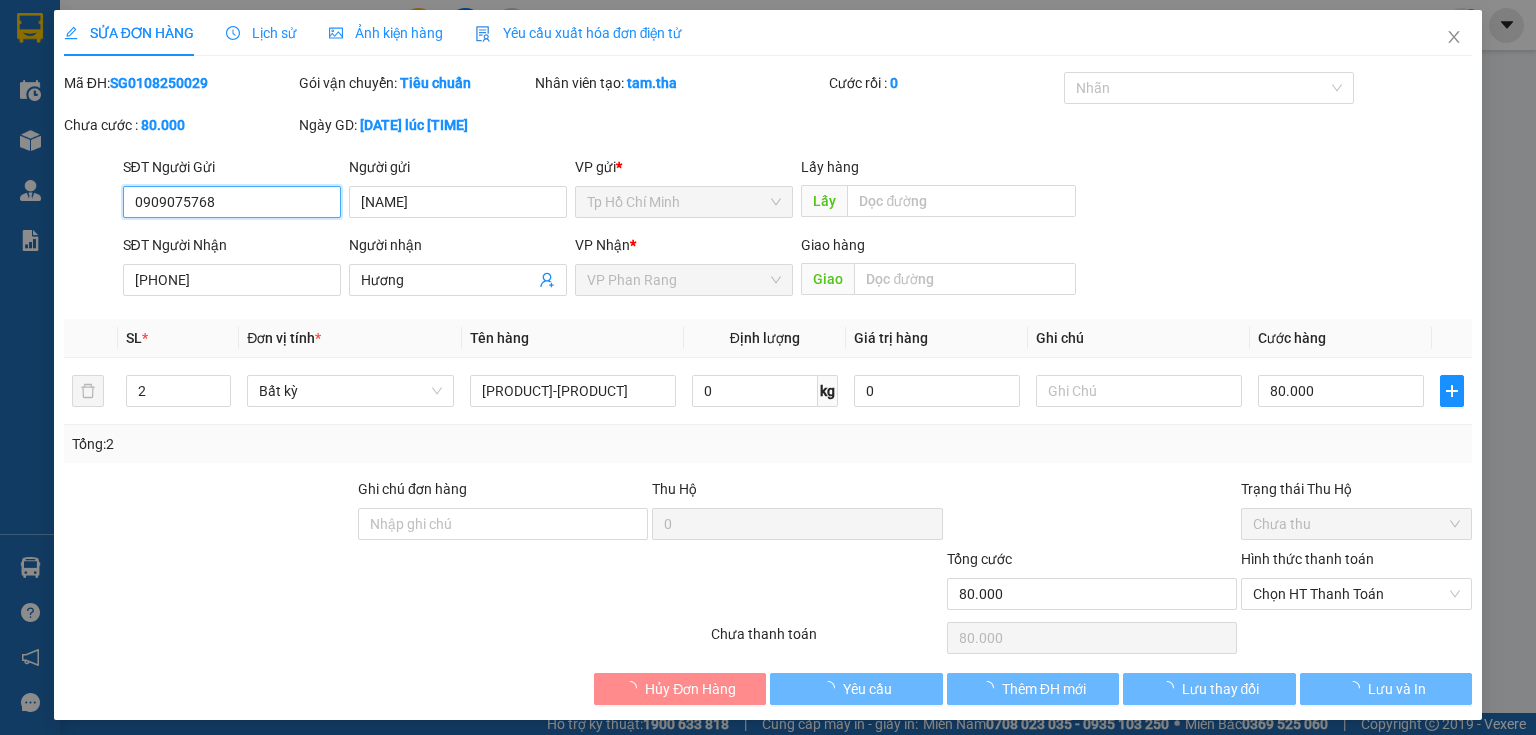 type on "[NAME]" 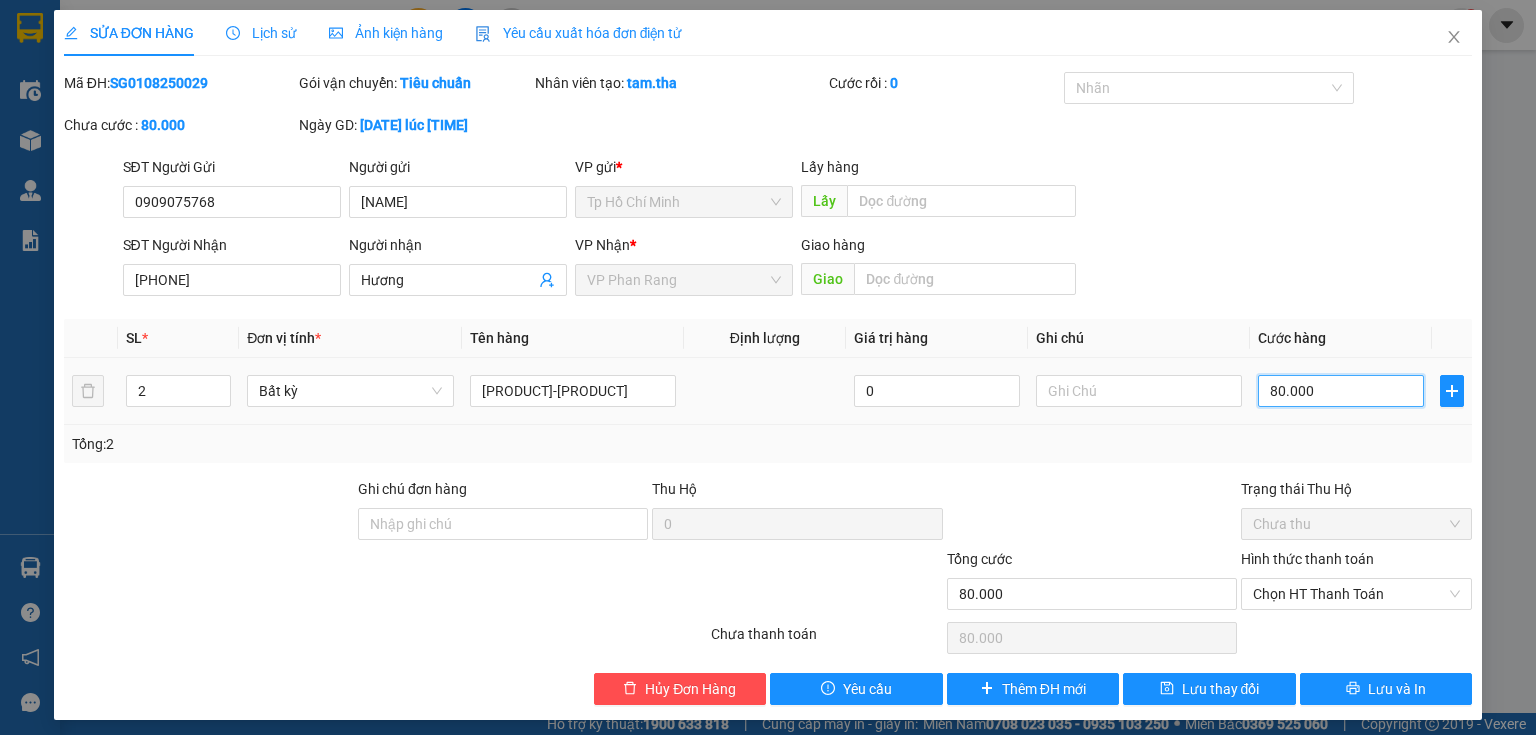 click on "80.000" at bounding box center (1341, 391) 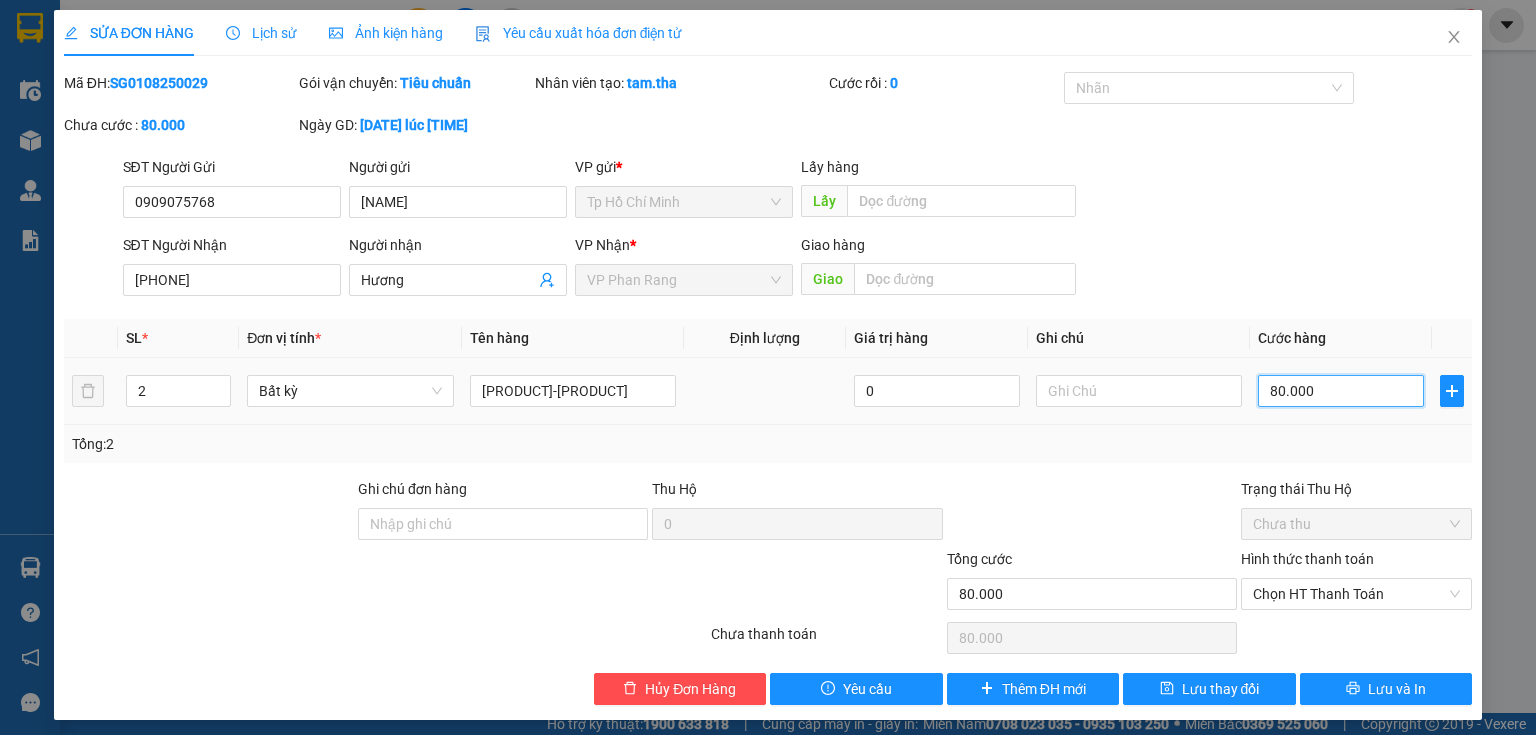 type on "6" 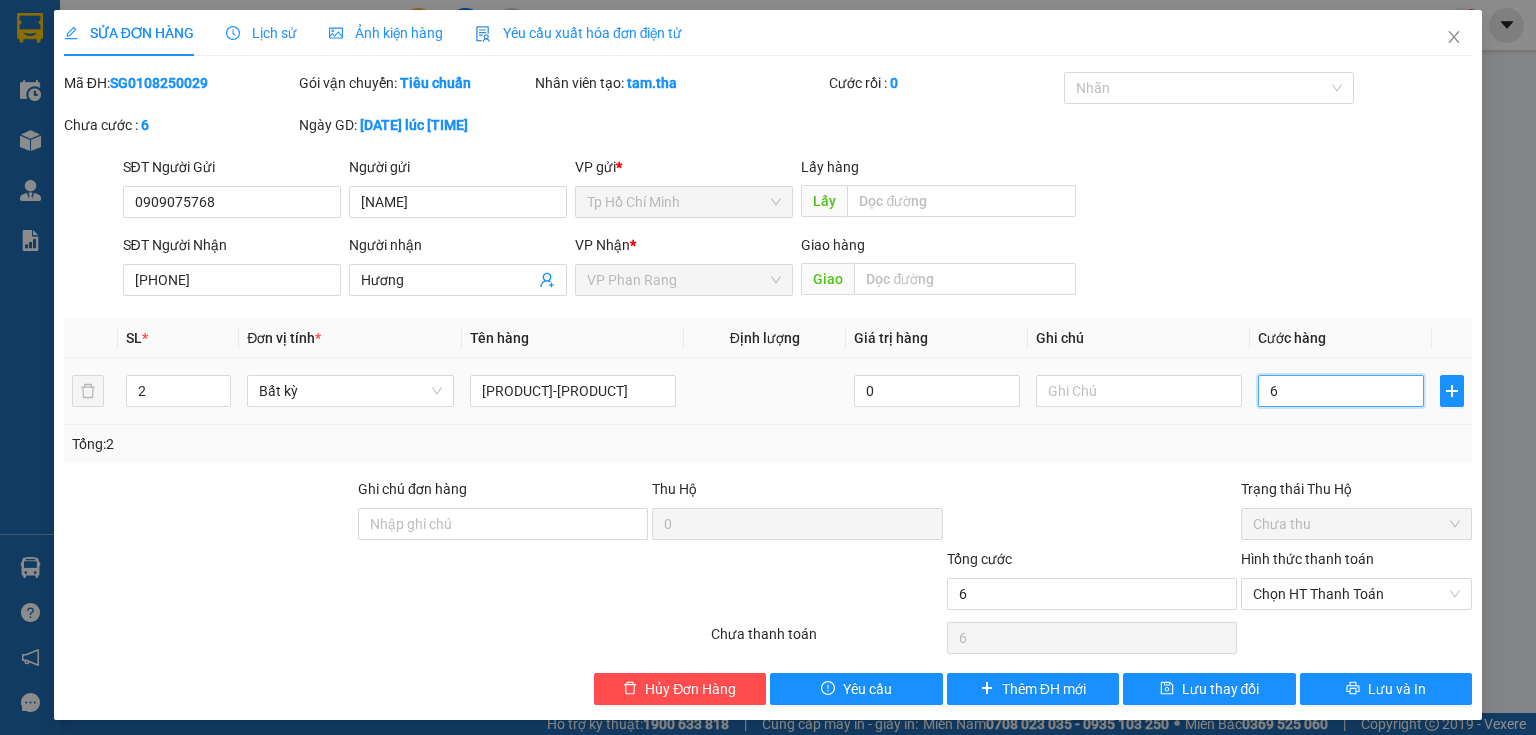 type on "60" 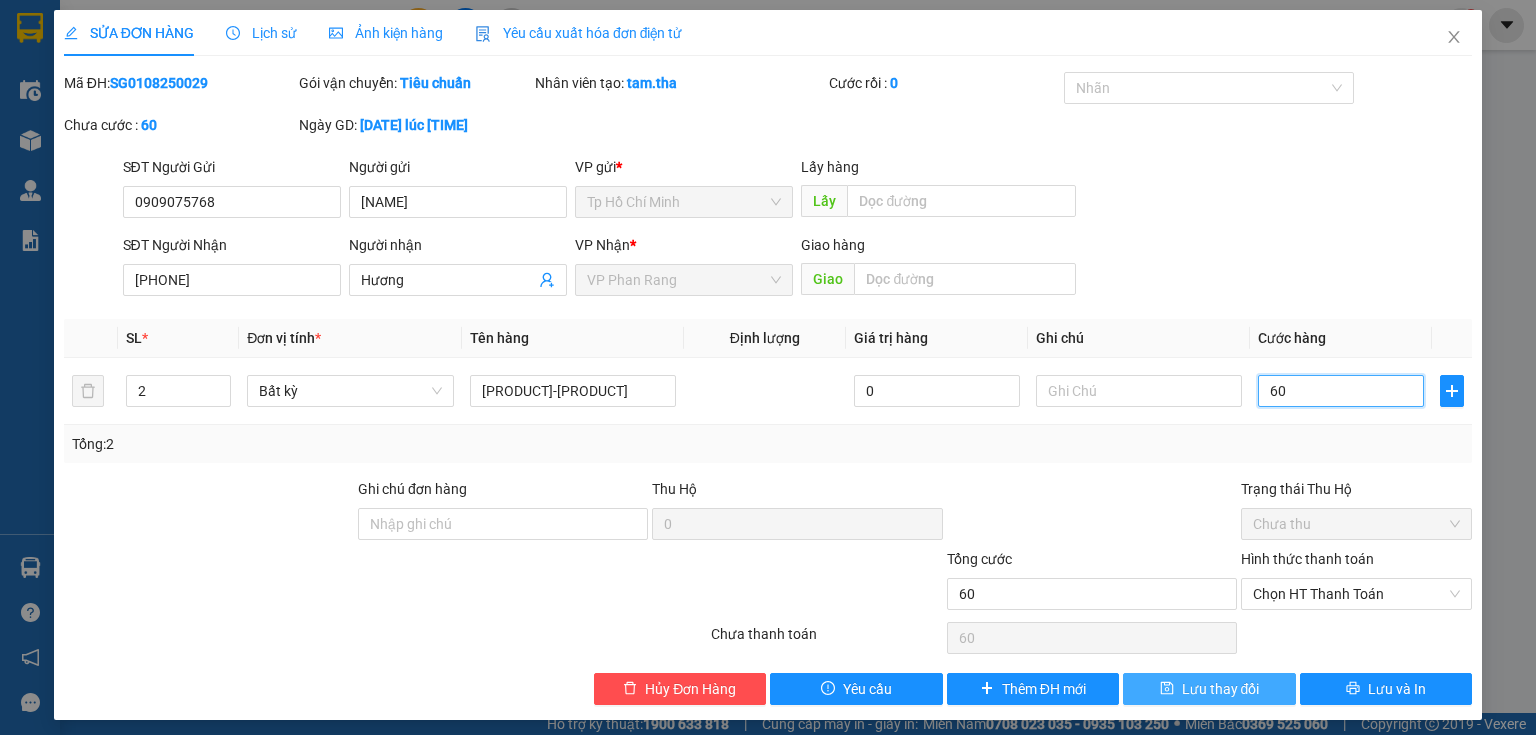 type on "60" 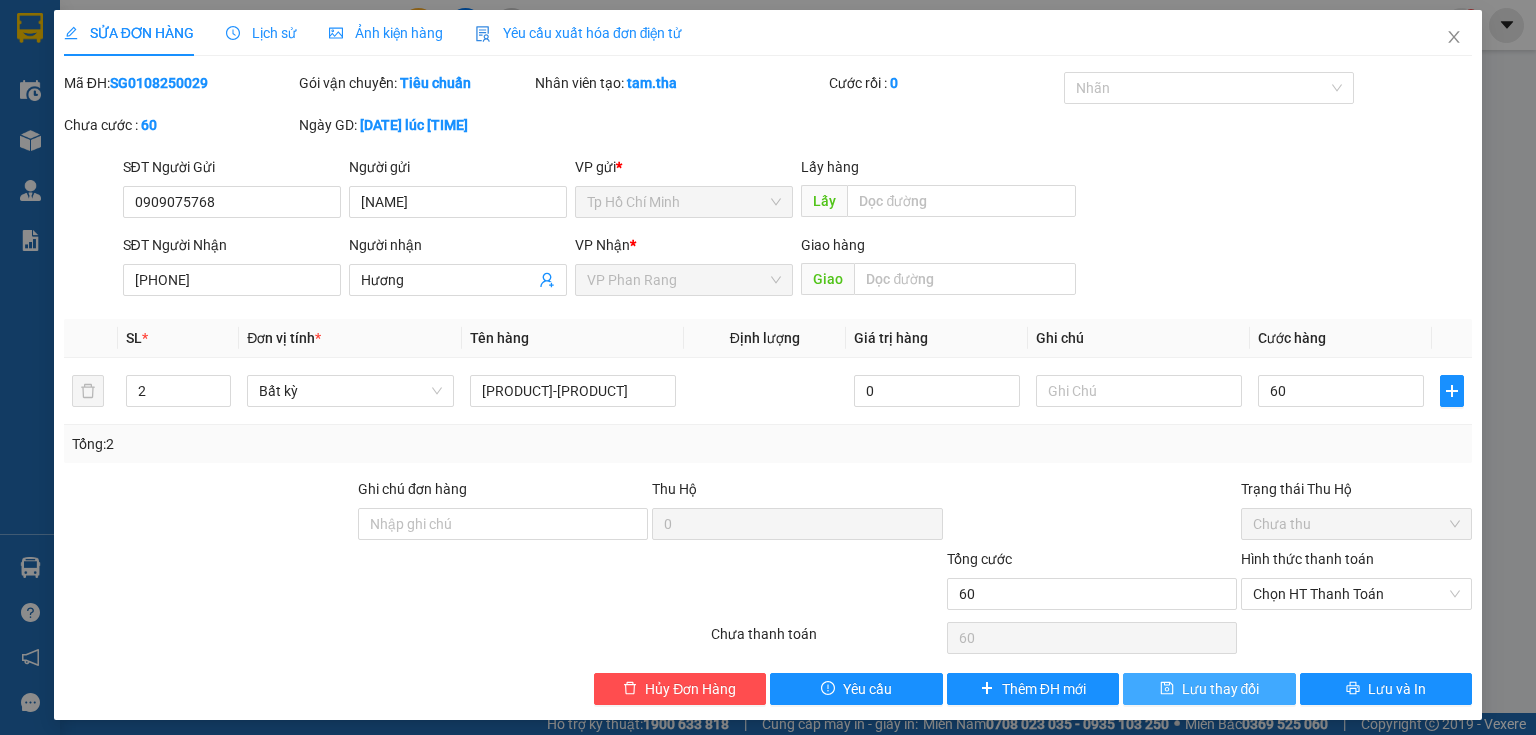 type on "60.000" 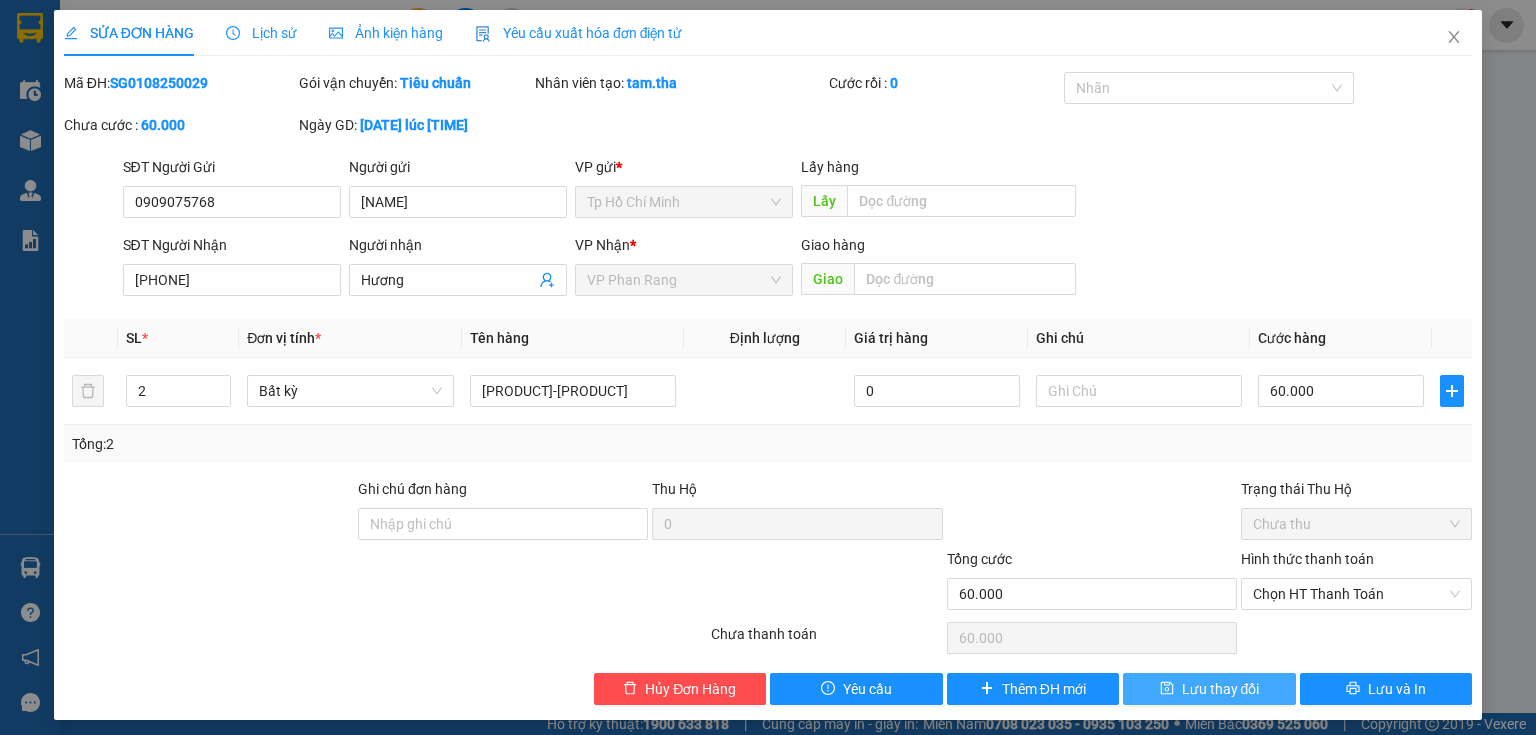 click on "Lưu thay đổi" at bounding box center (1221, 689) 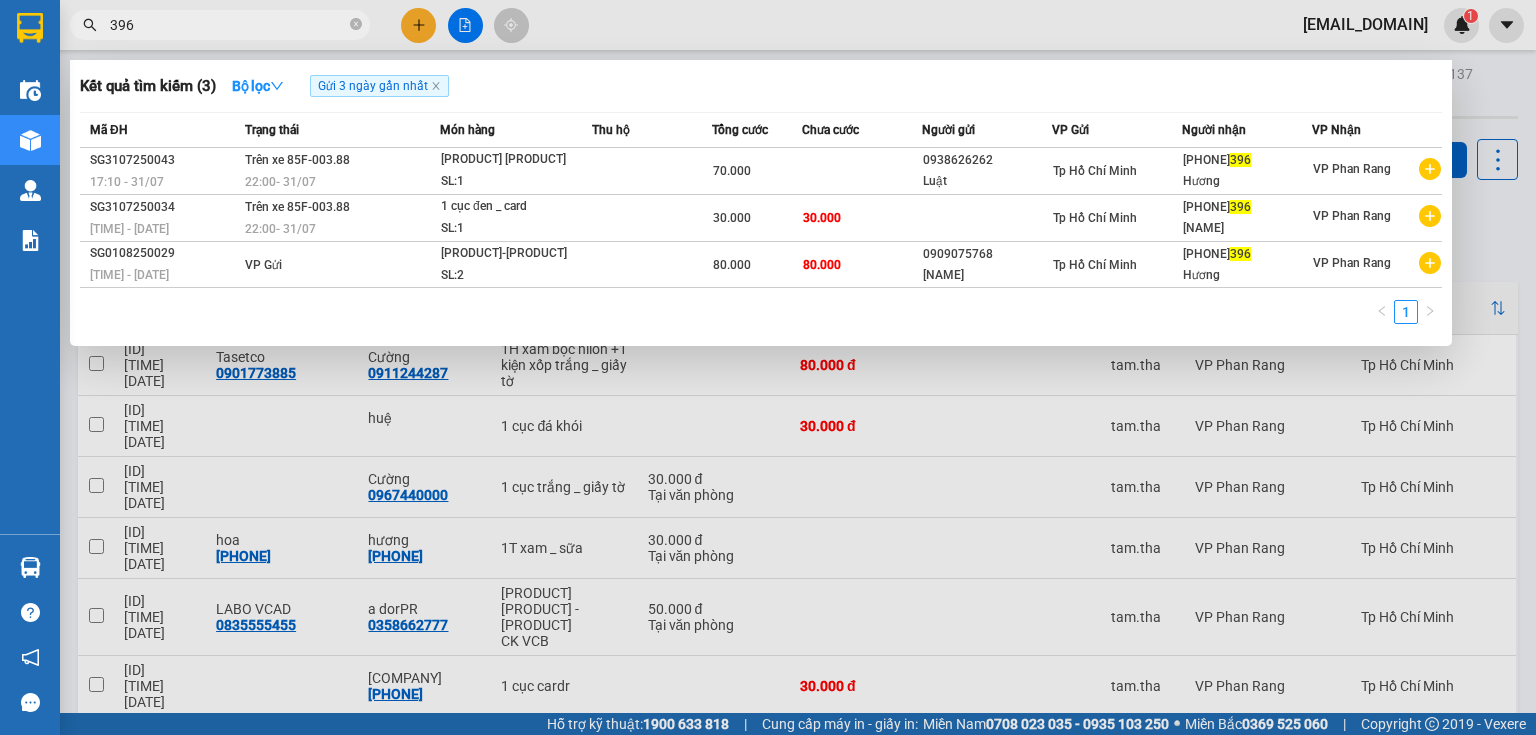 drag, startPoint x: 160, startPoint y: 27, endPoint x: 84, endPoint y: 27, distance: 76 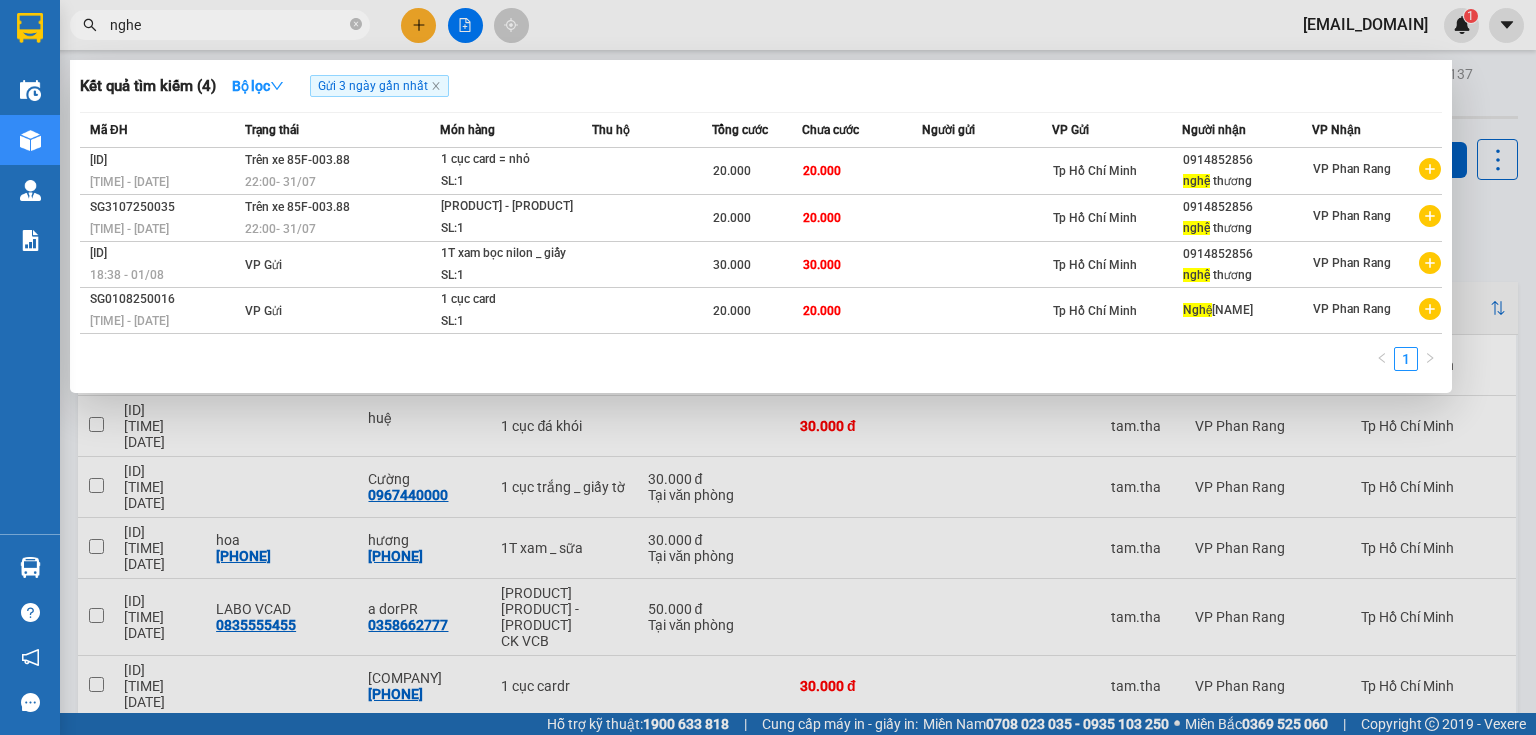 drag, startPoint x: 156, startPoint y: 28, endPoint x: 104, endPoint y: 32, distance: 52.153618 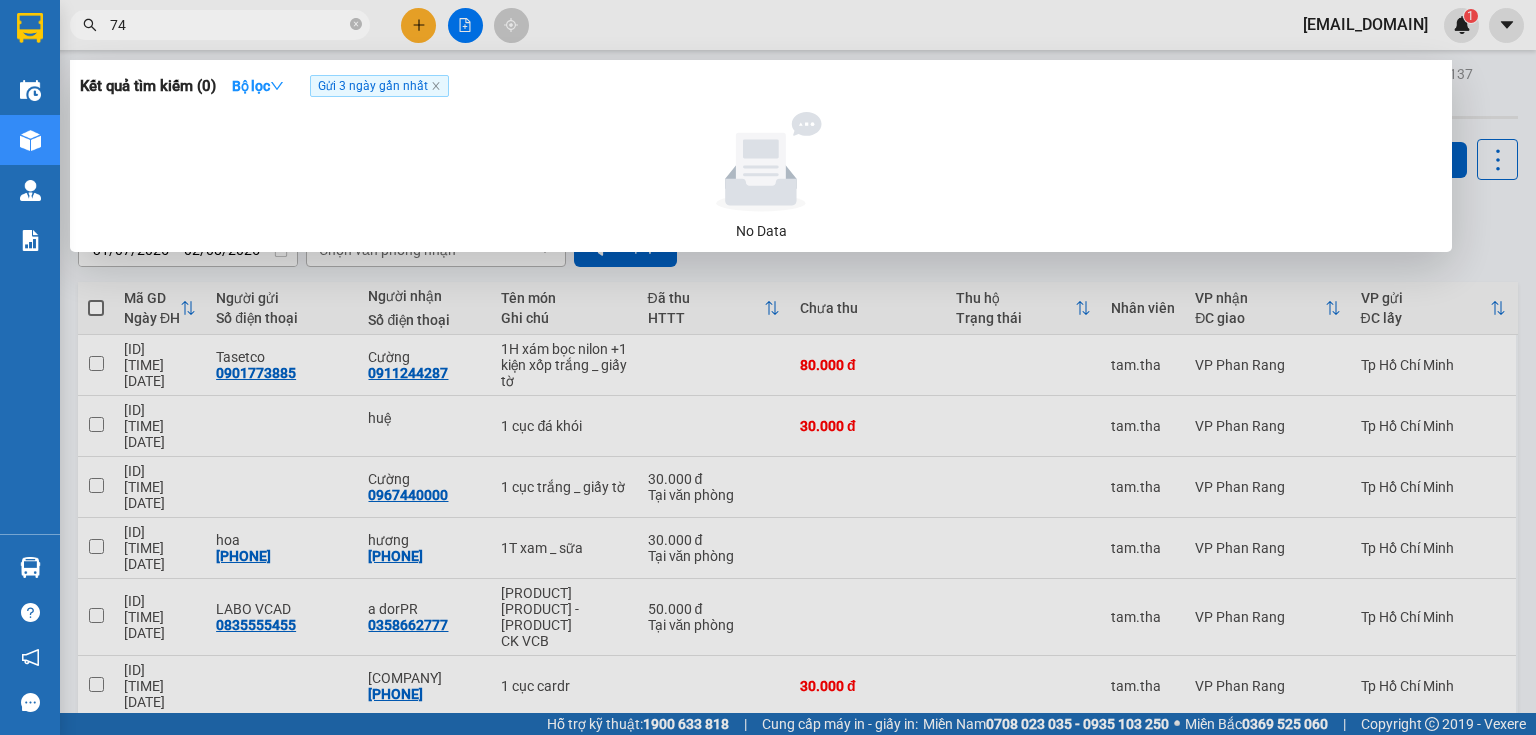 type on "7" 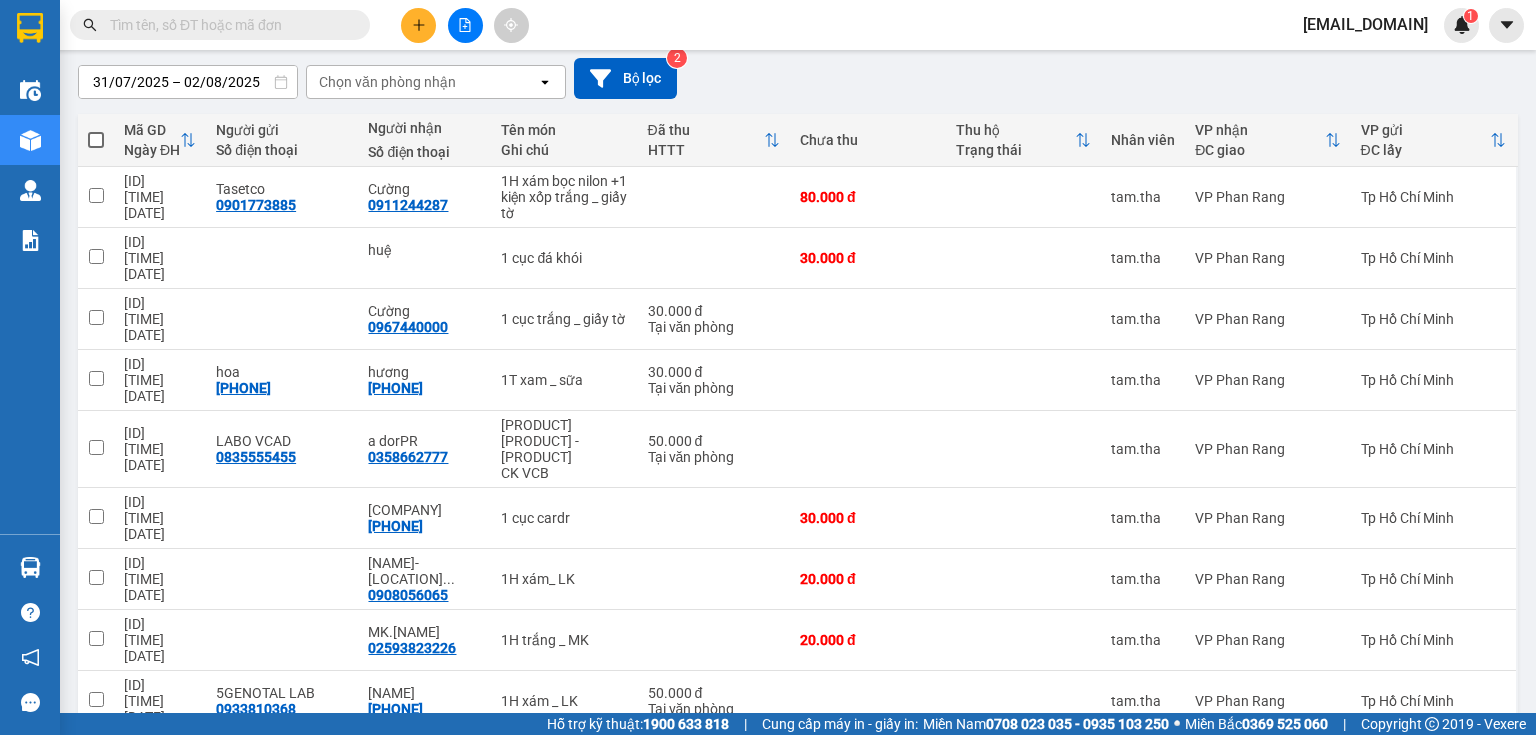 scroll, scrollTop: 182, scrollLeft: 0, axis: vertical 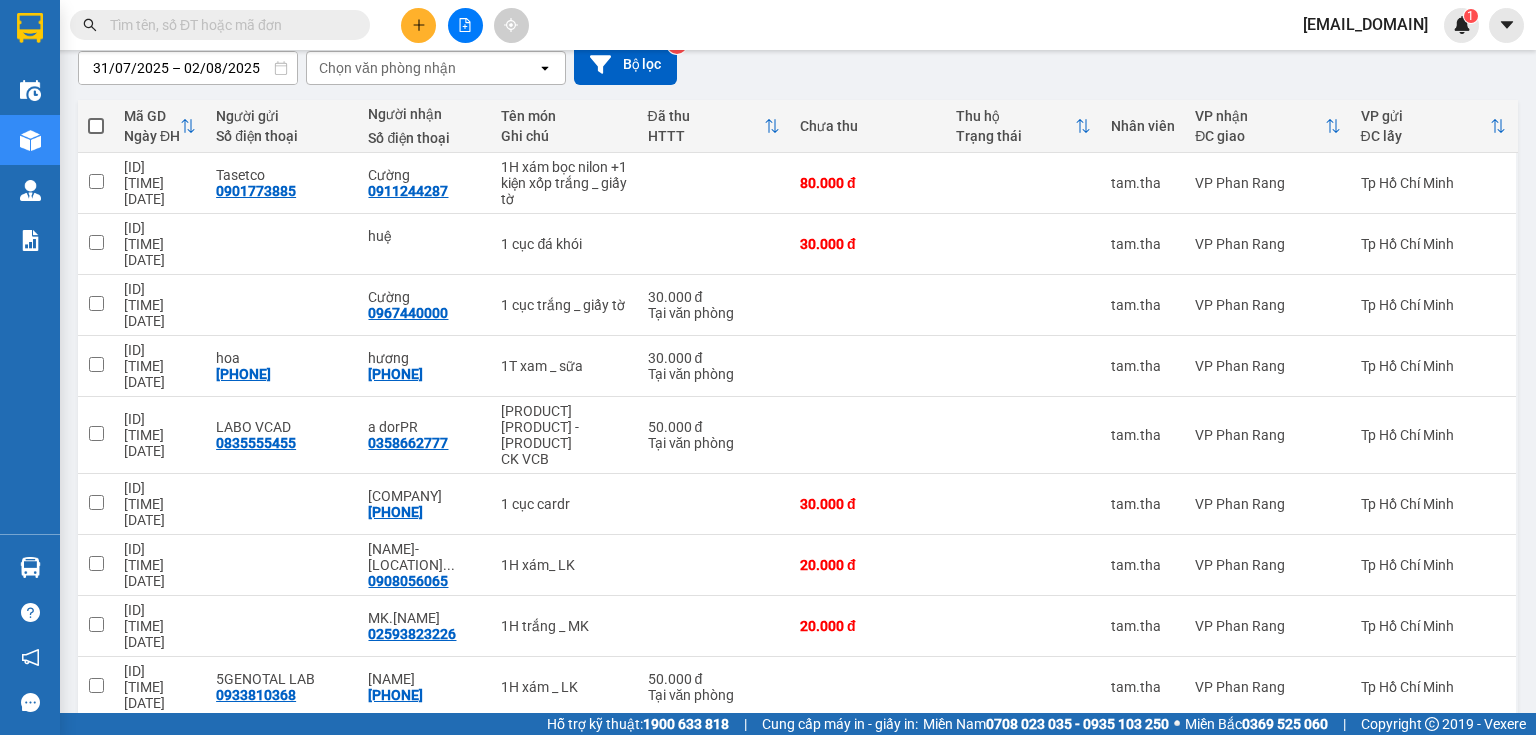 type 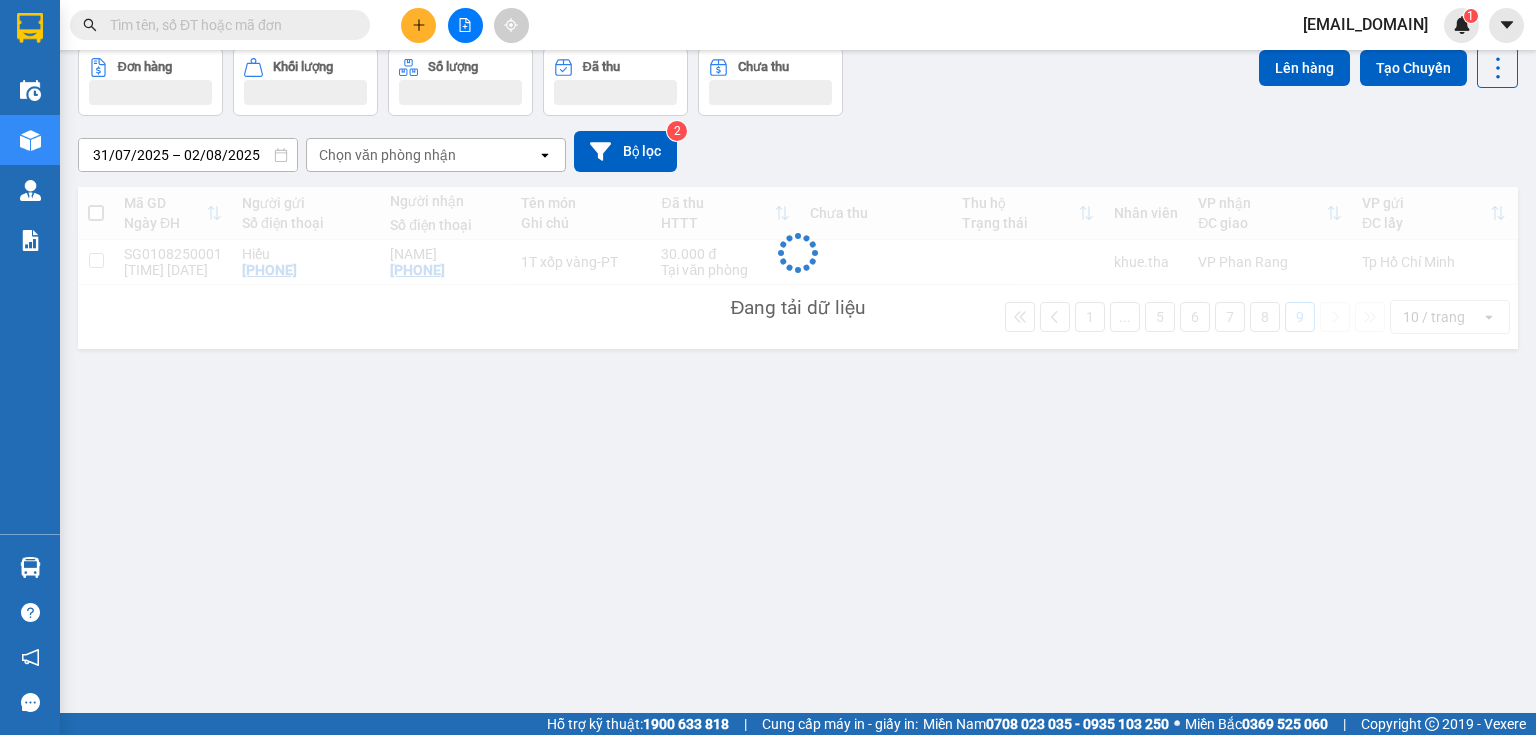 scroll, scrollTop: 92, scrollLeft: 0, axis: vertical 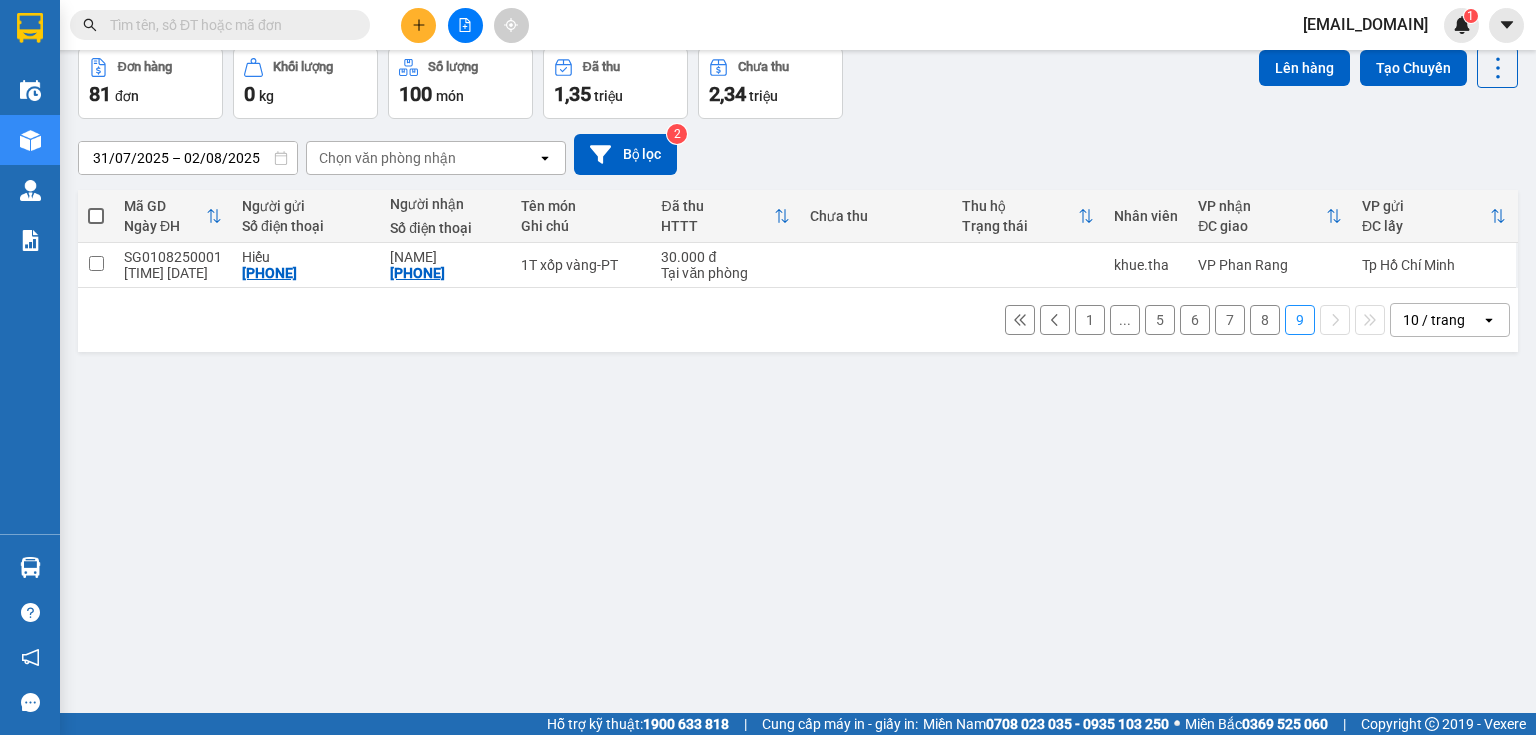 click on "10 / trang" at bounding box center (1434, 320) 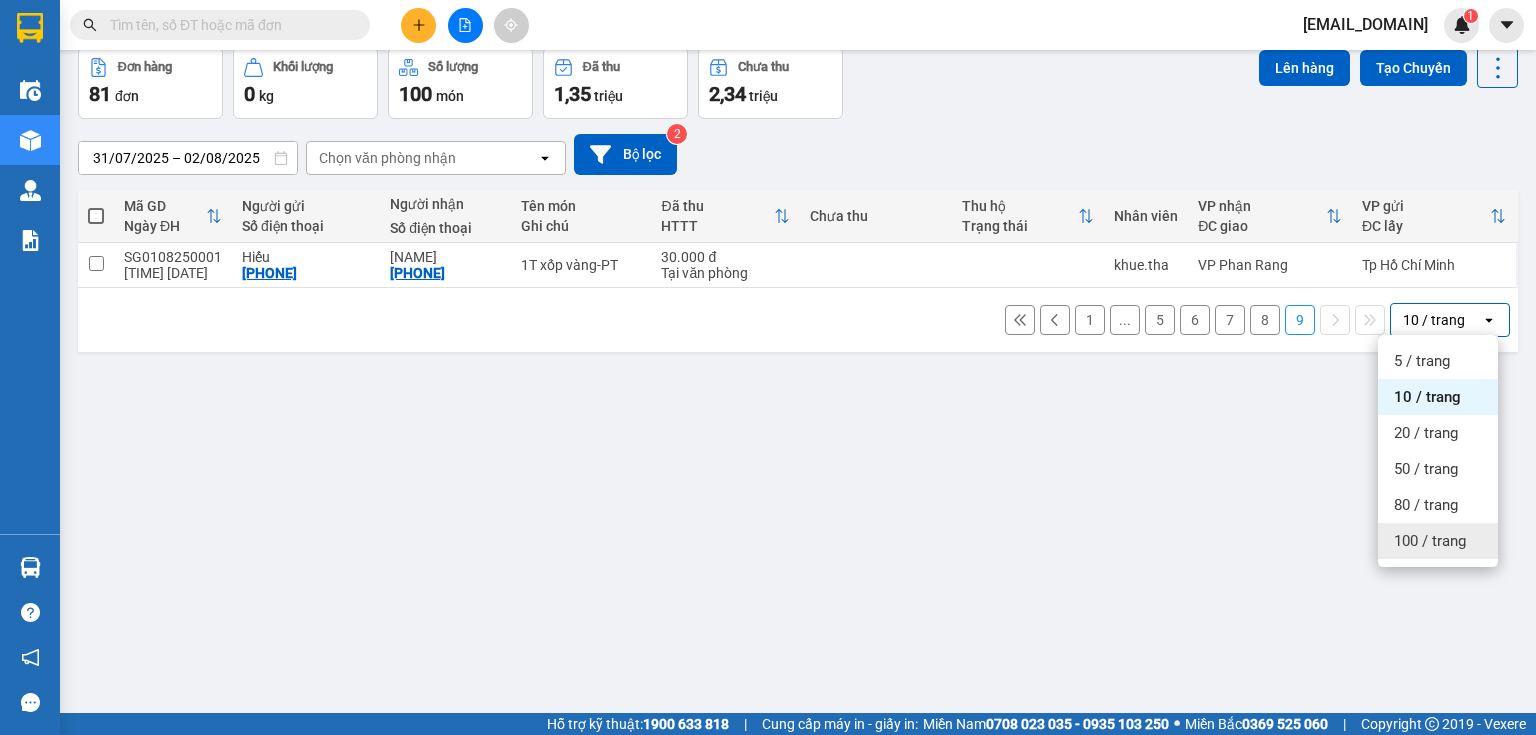 click on "100 / trang" at bounding box center (1430, 541) 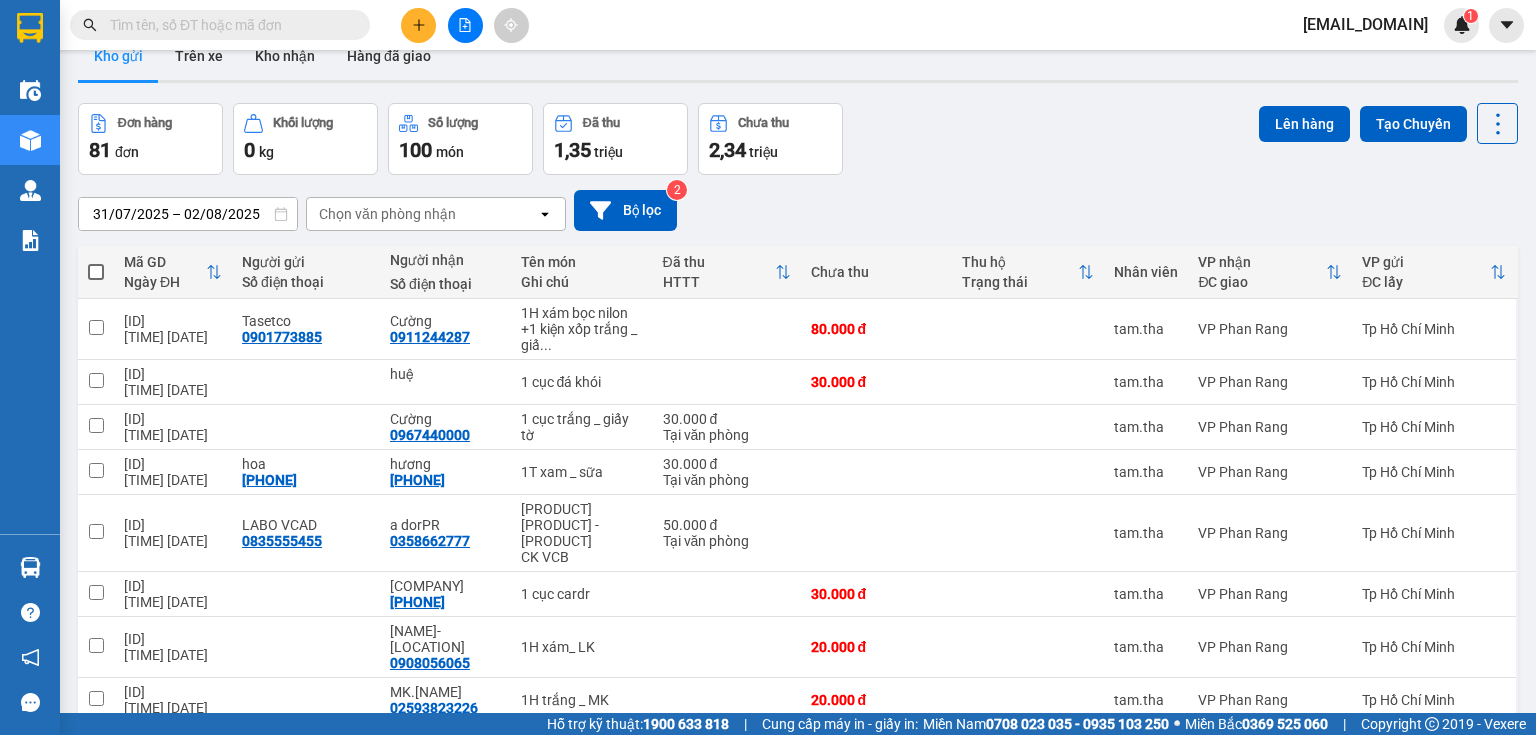 scroll, scrollTop: 35, scrollLeft: 0, axis: vertical 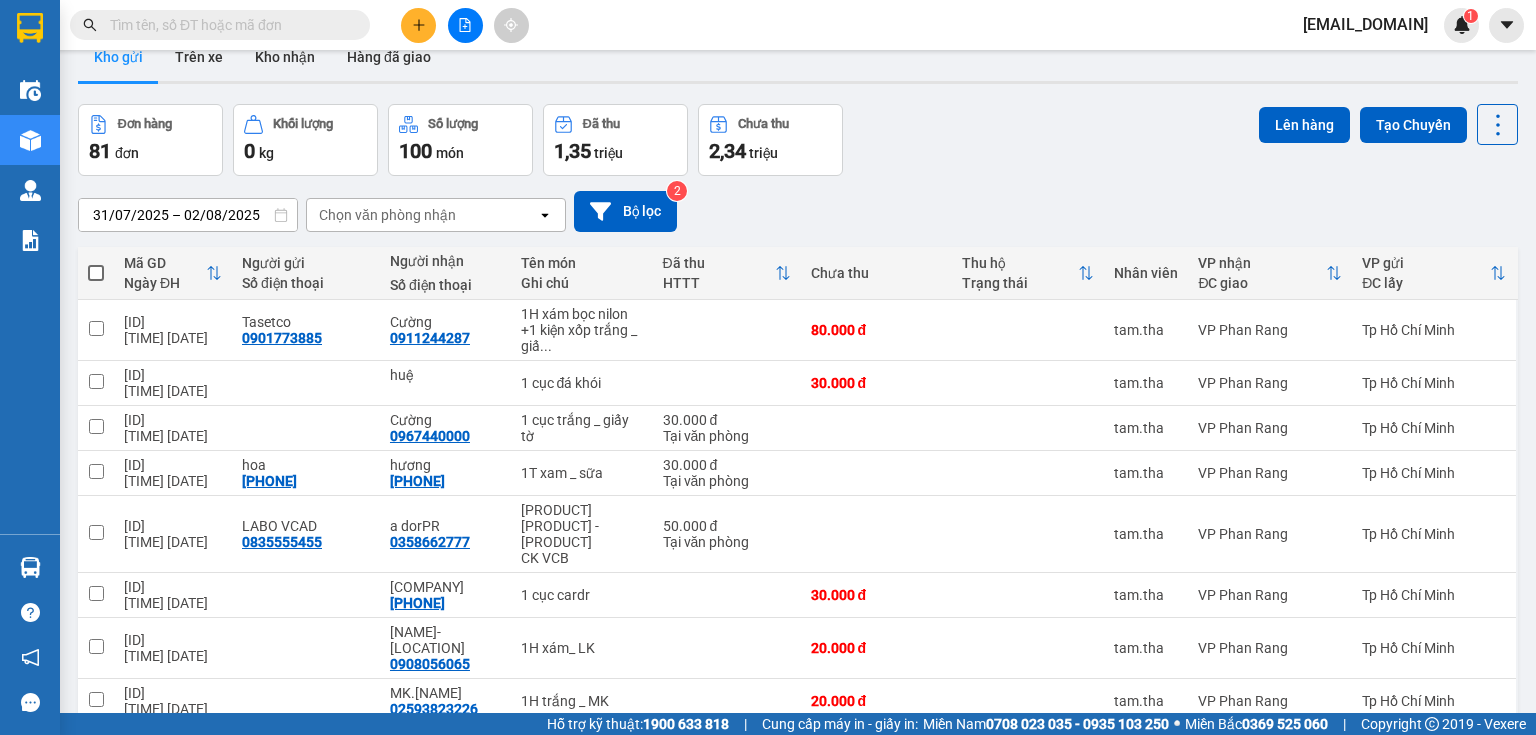 click at bounding box center (96, 273) 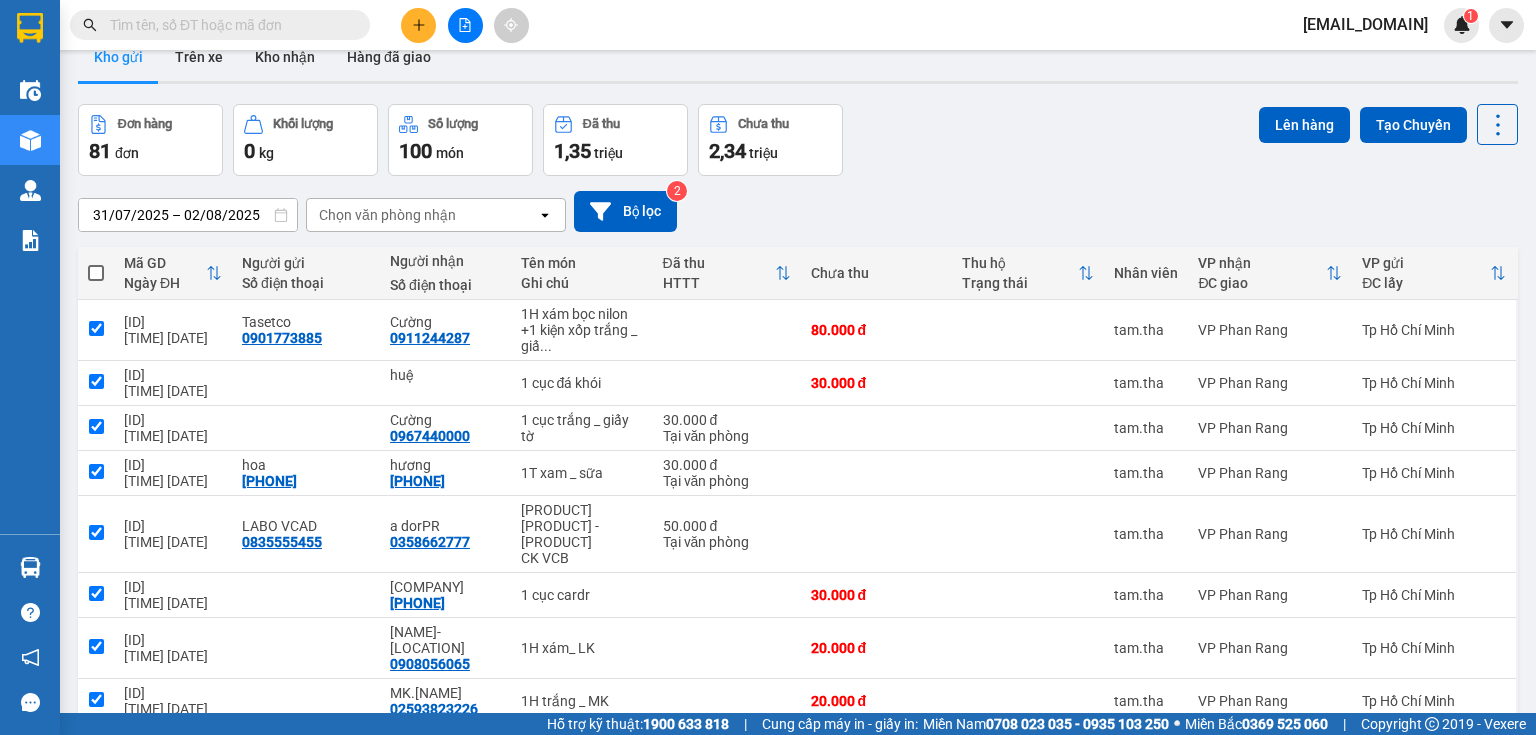 checkbox on "true" 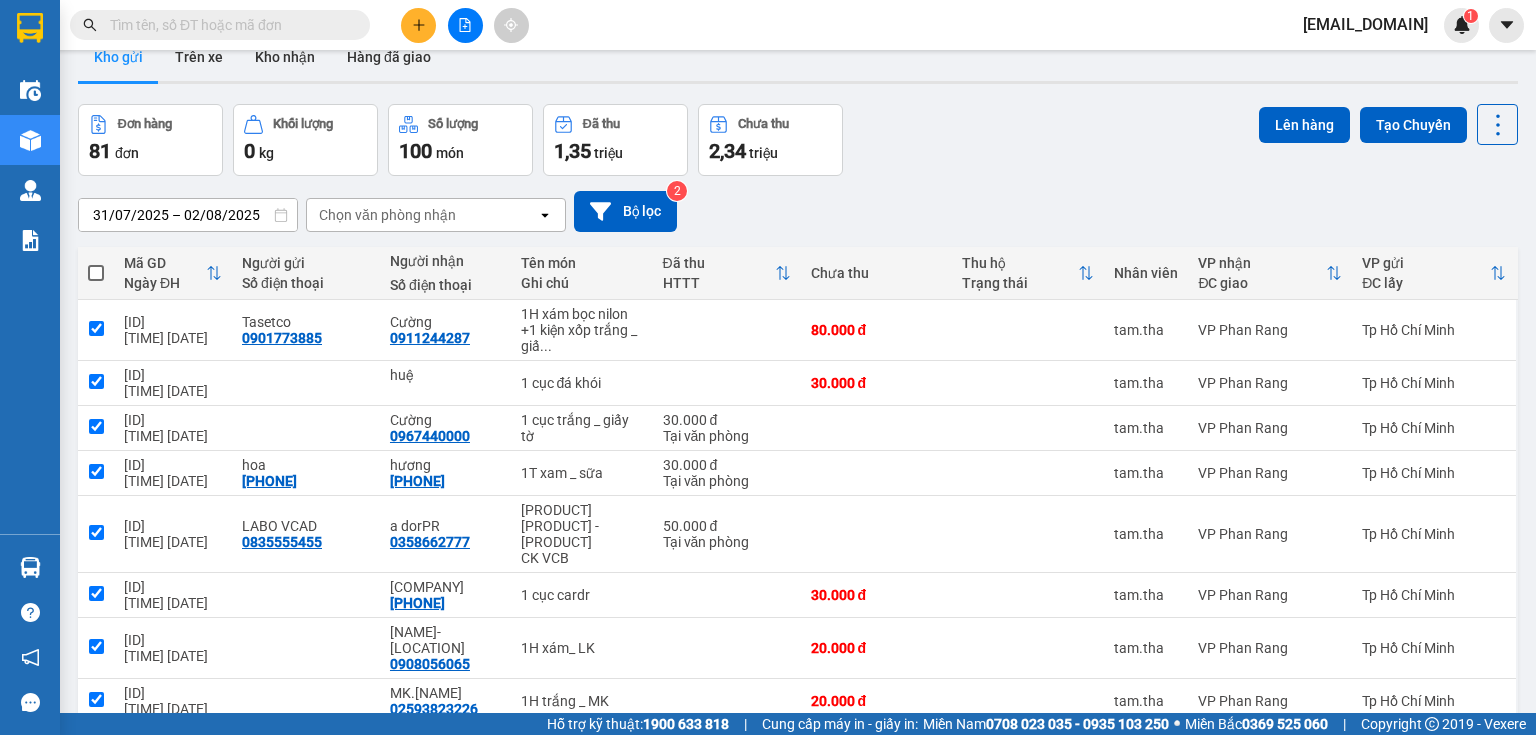 checkbox on "true" 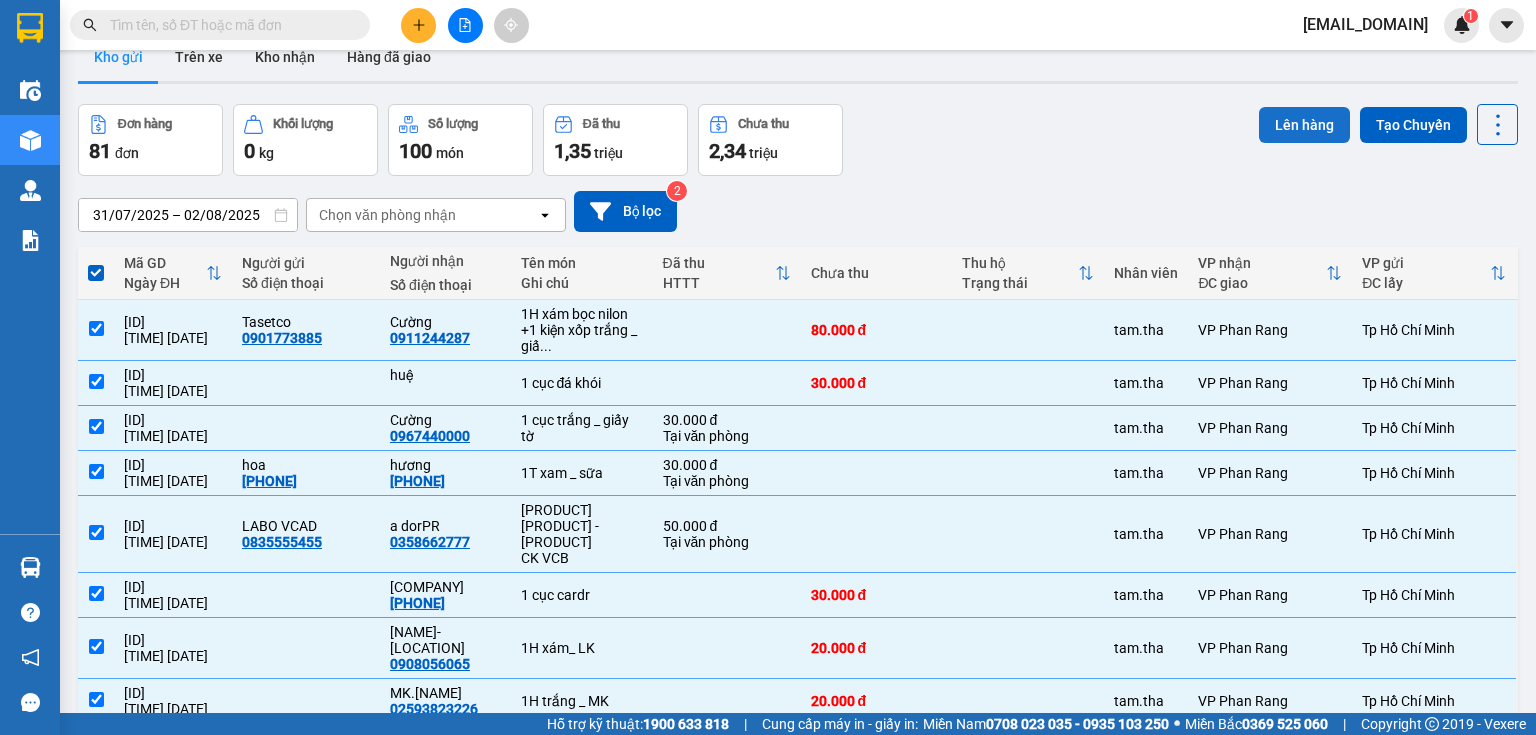 click on "Lên hàng" at bounding box center [1304, 125] 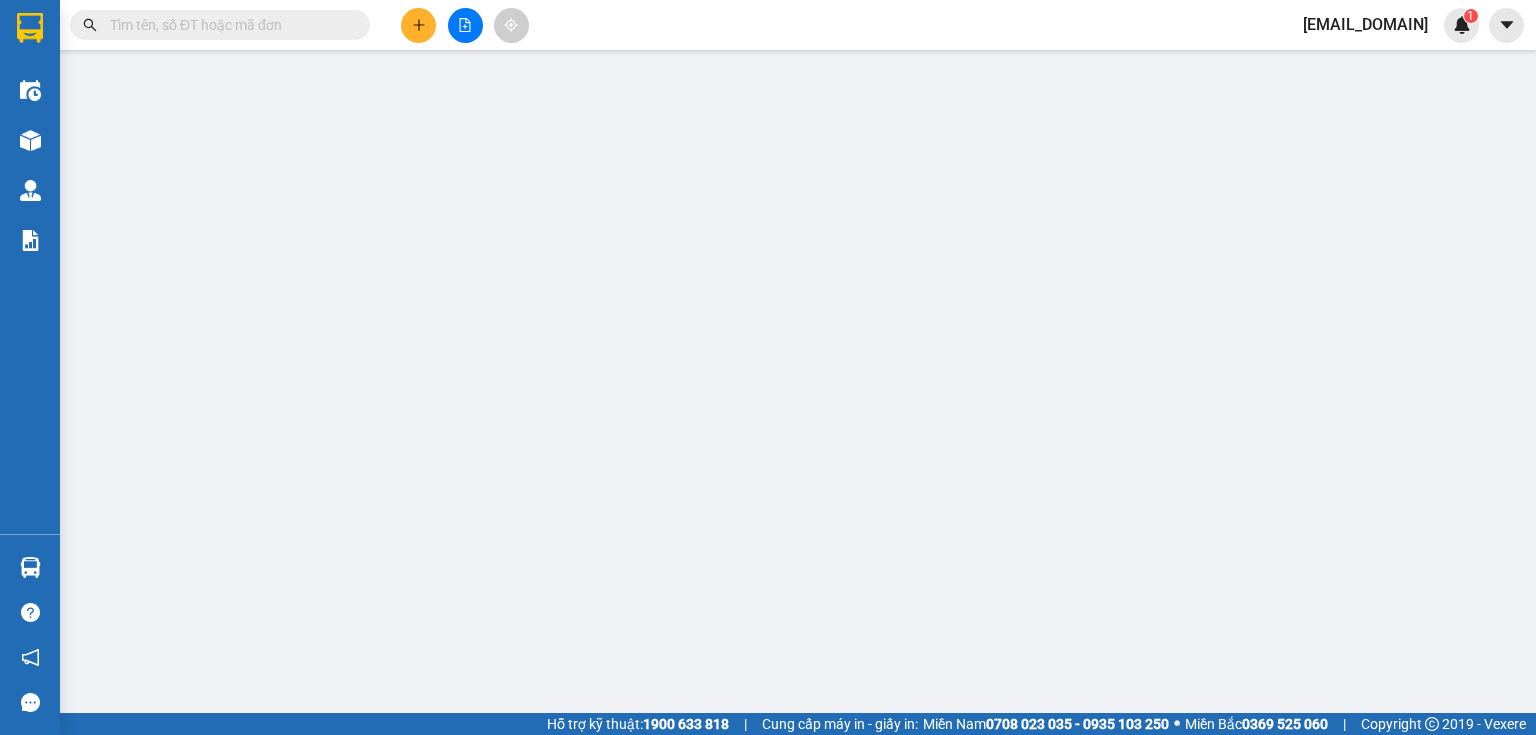 scroll, scrollTop: 0, scrollLeft: 0, axis: both 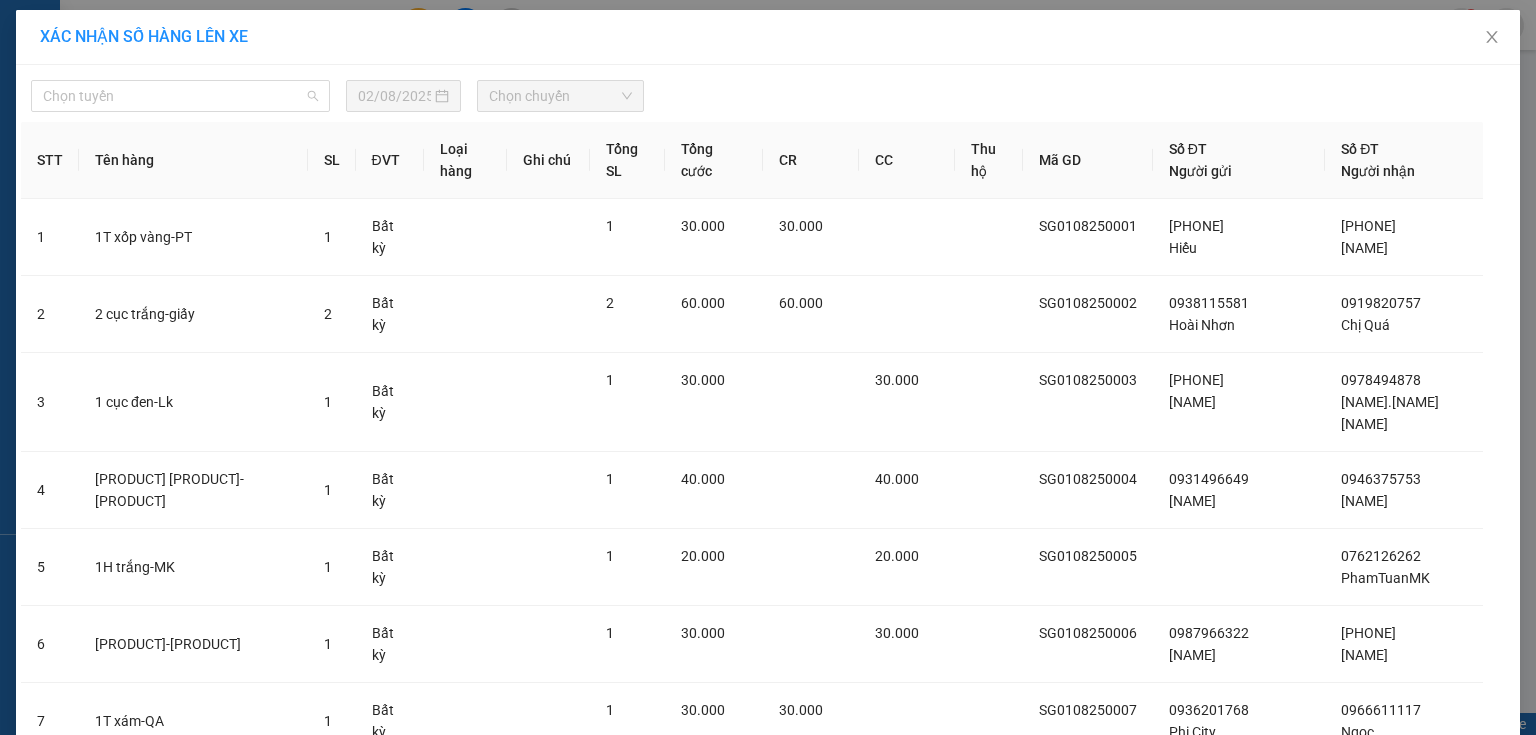 drag, startPoint x: 176, startPoint y: 101, endPoint x: 177, endPoint y: 128, distance: 27.018513 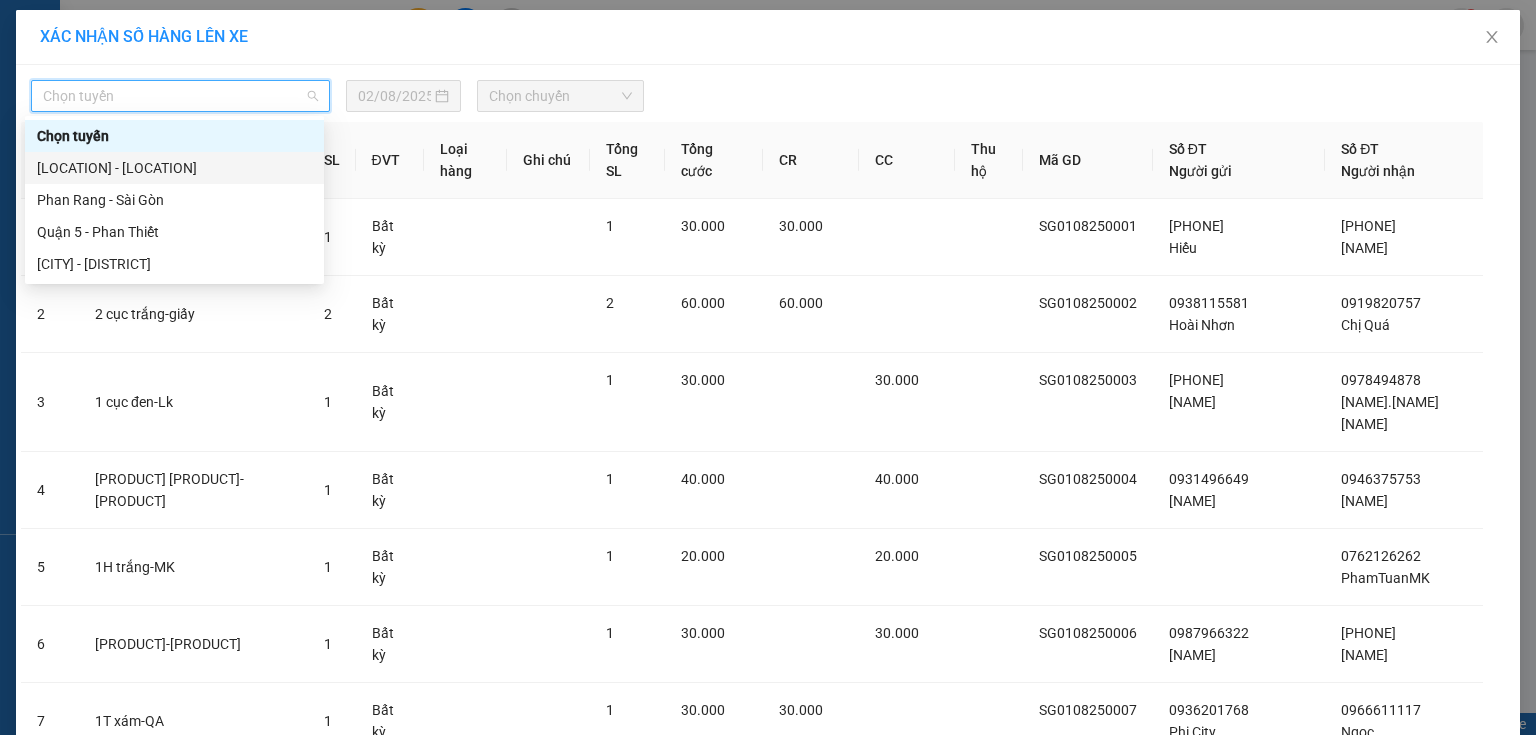 drag, startPoint x: 175, startPoint y: 172, endPoint x: 371, endPoint y: 119, distance: 203.0394 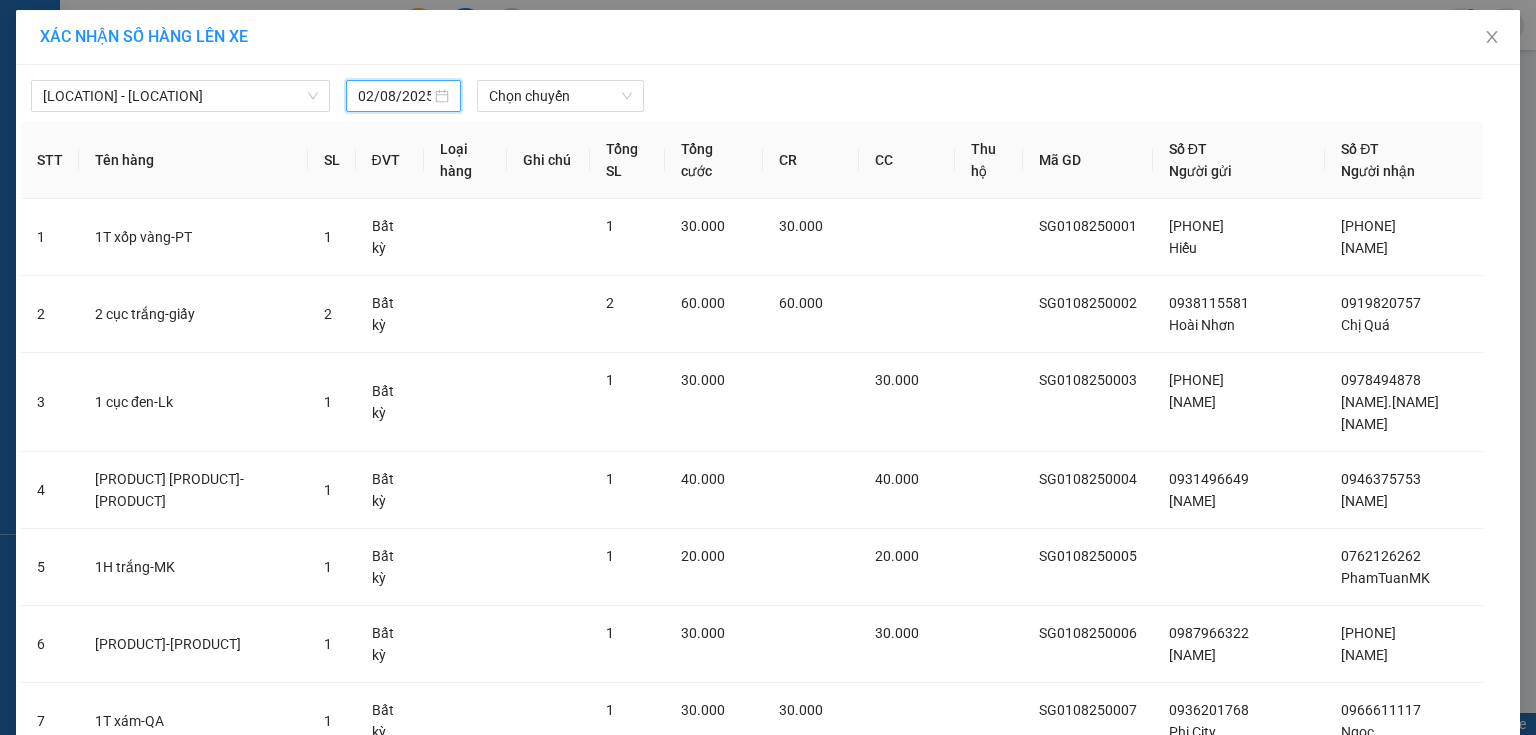 click on "02/08/2025" at bounding box center [394, 96] 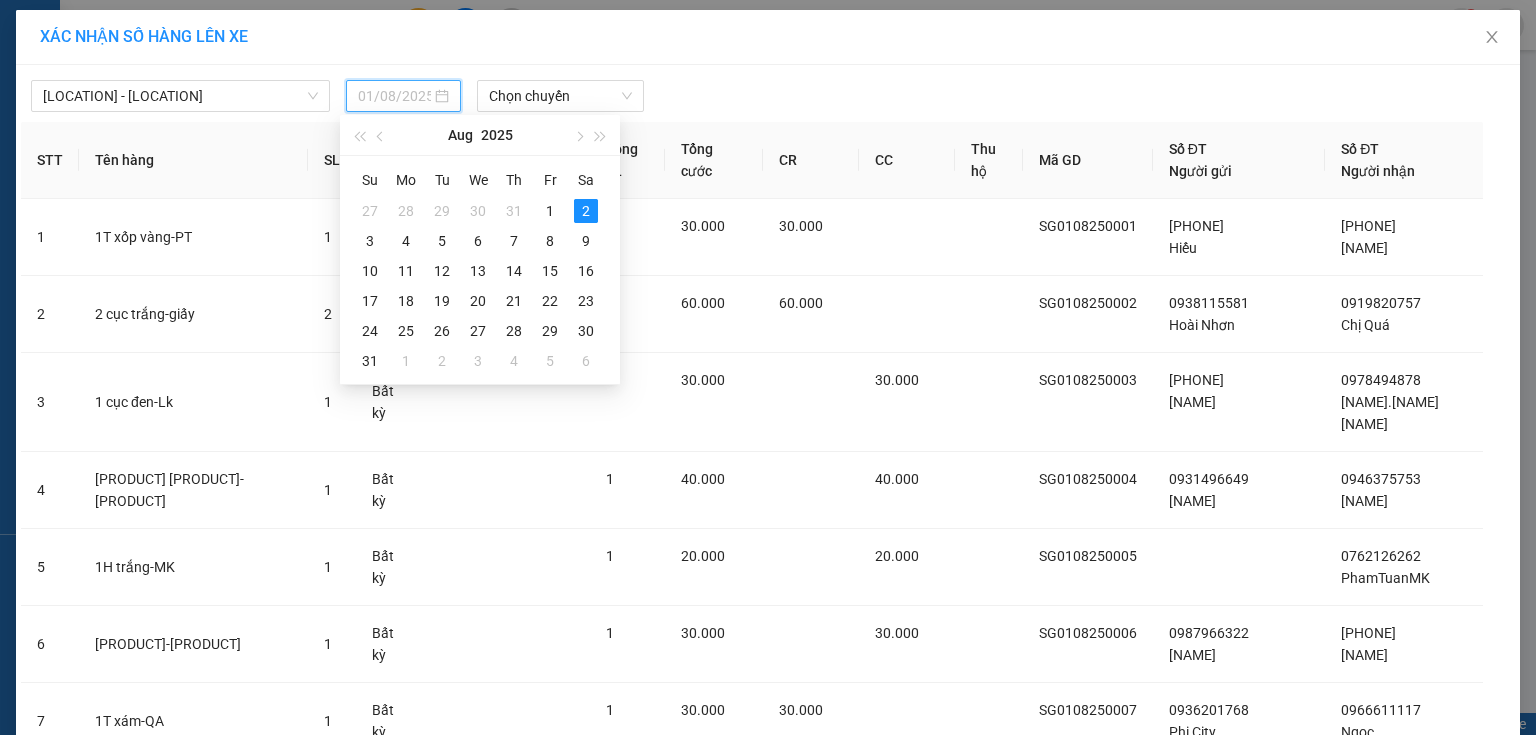 drag, startPoint x: 552, startPoint y: 218, endPoint x: 562, endPoint y: 172, distance: 47.07441 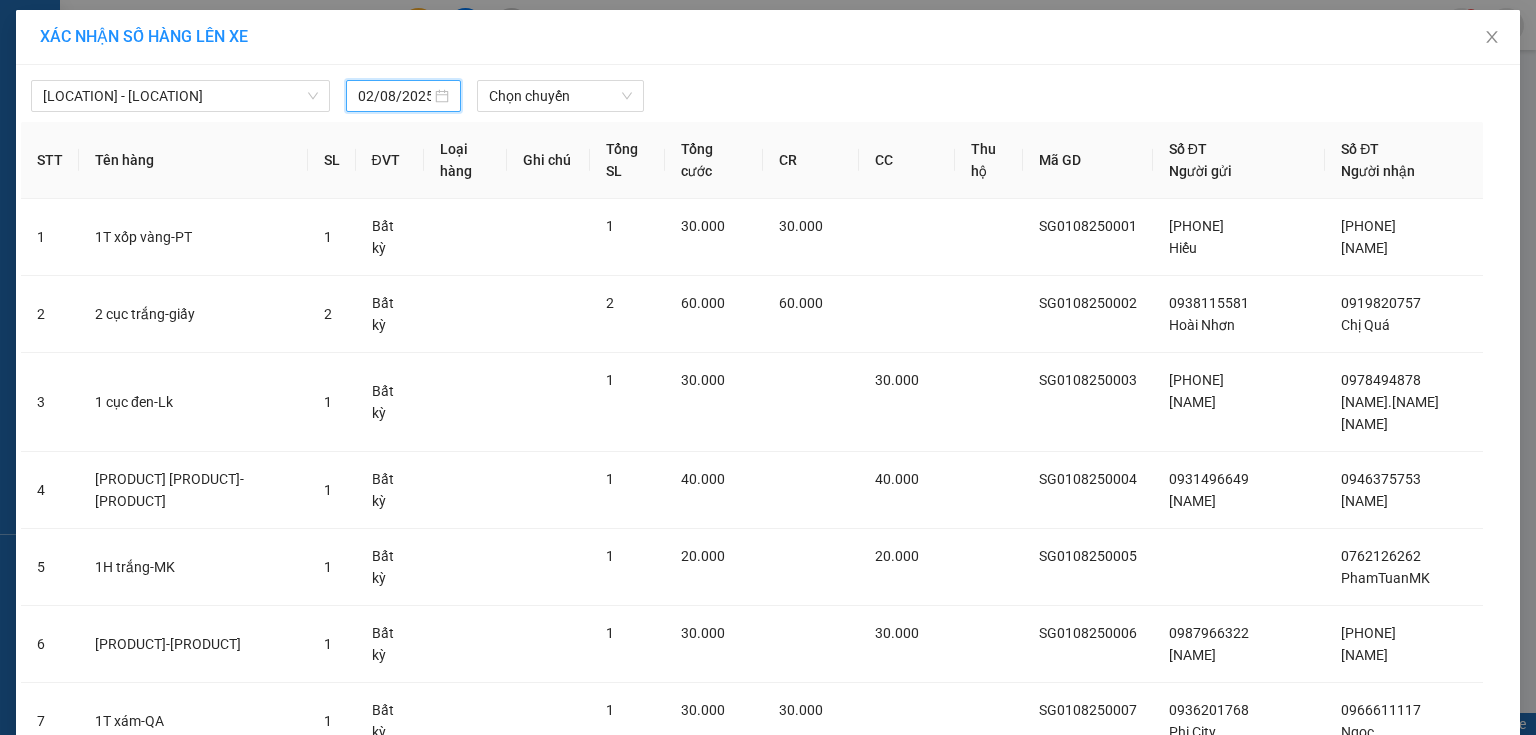 type on "01/08/2025" 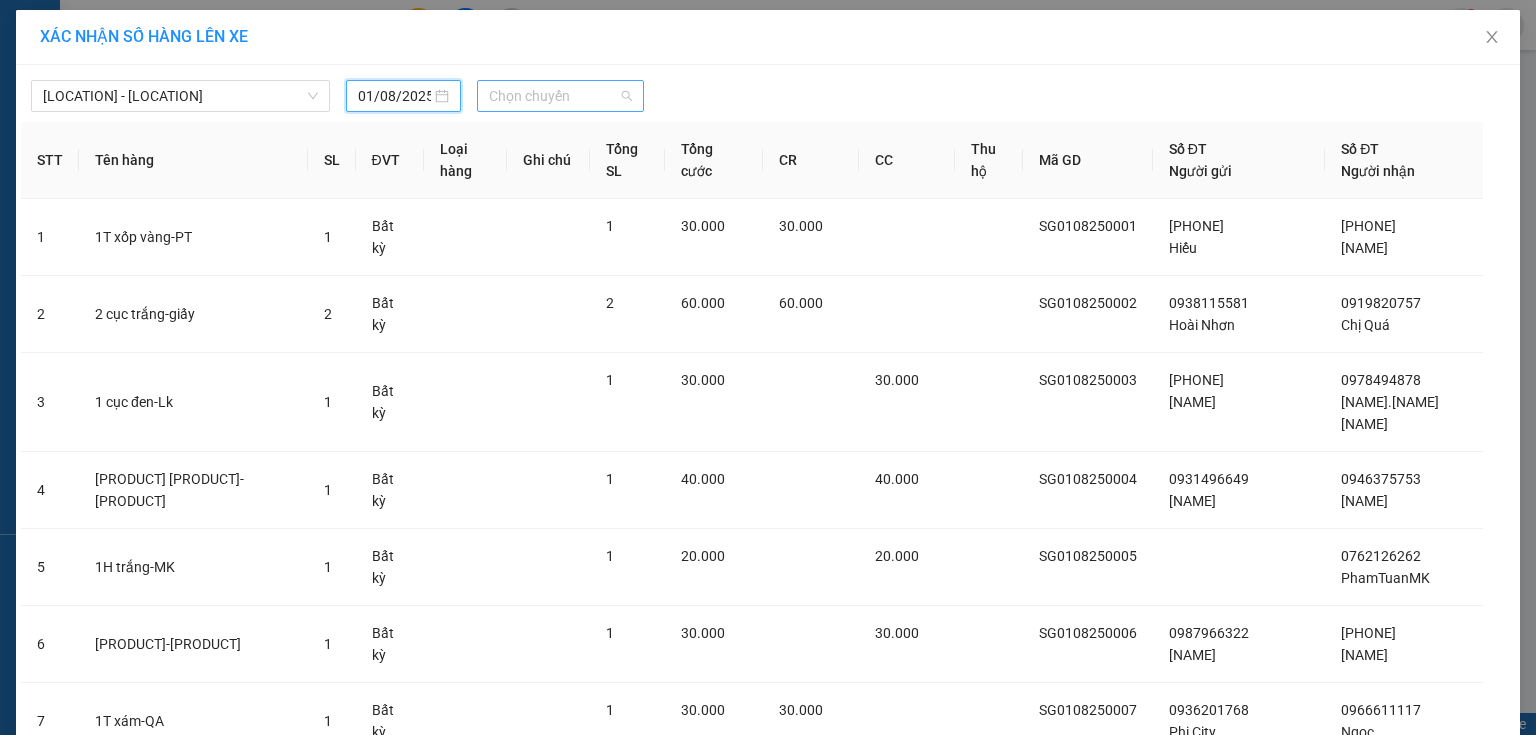 click on "Chọn chuyến" at bounding box center [561, 96] 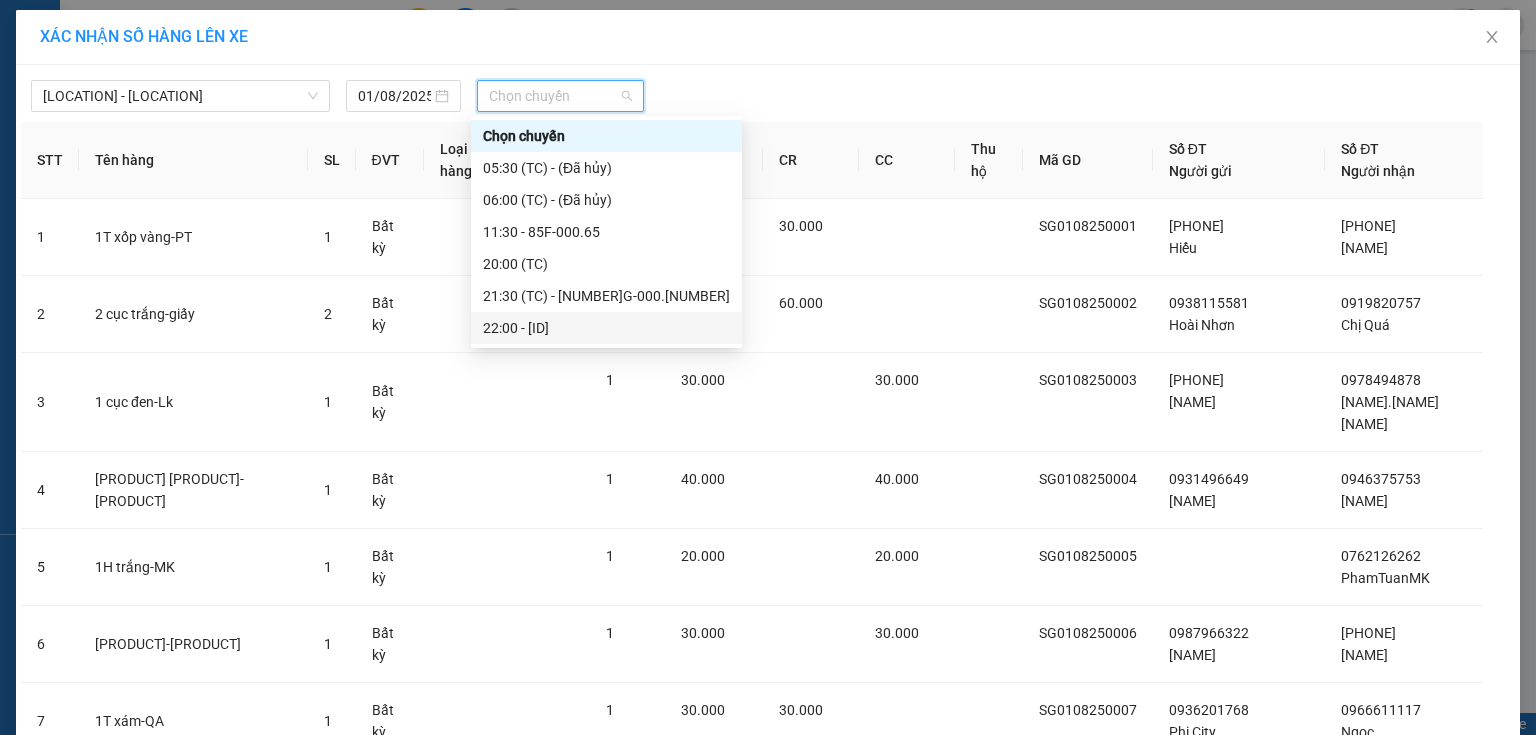 click on "[TIME] - [ID]" at bounding box center (606, 328) 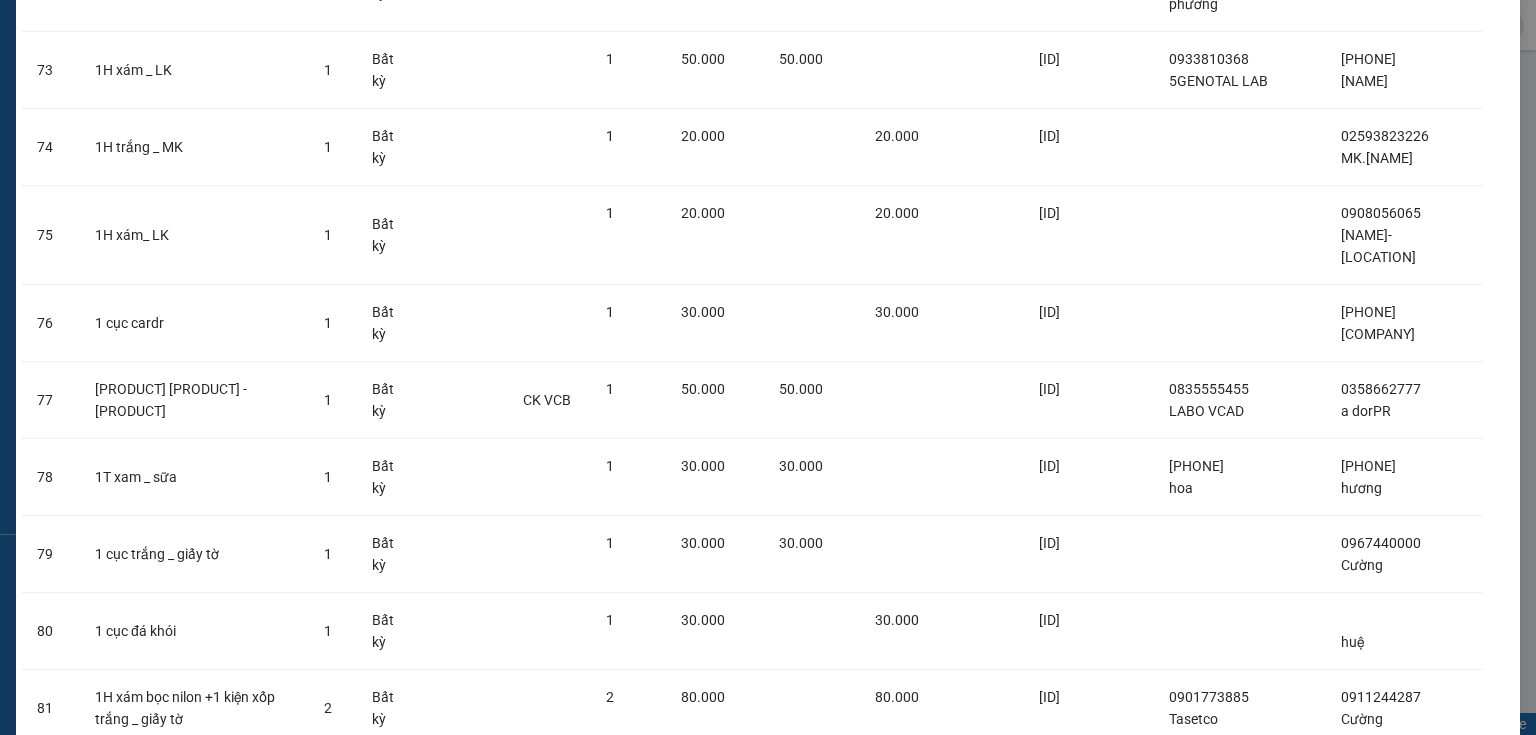 scroll, scrollTop: 5864, scrollLeft: 0, axis: vertical 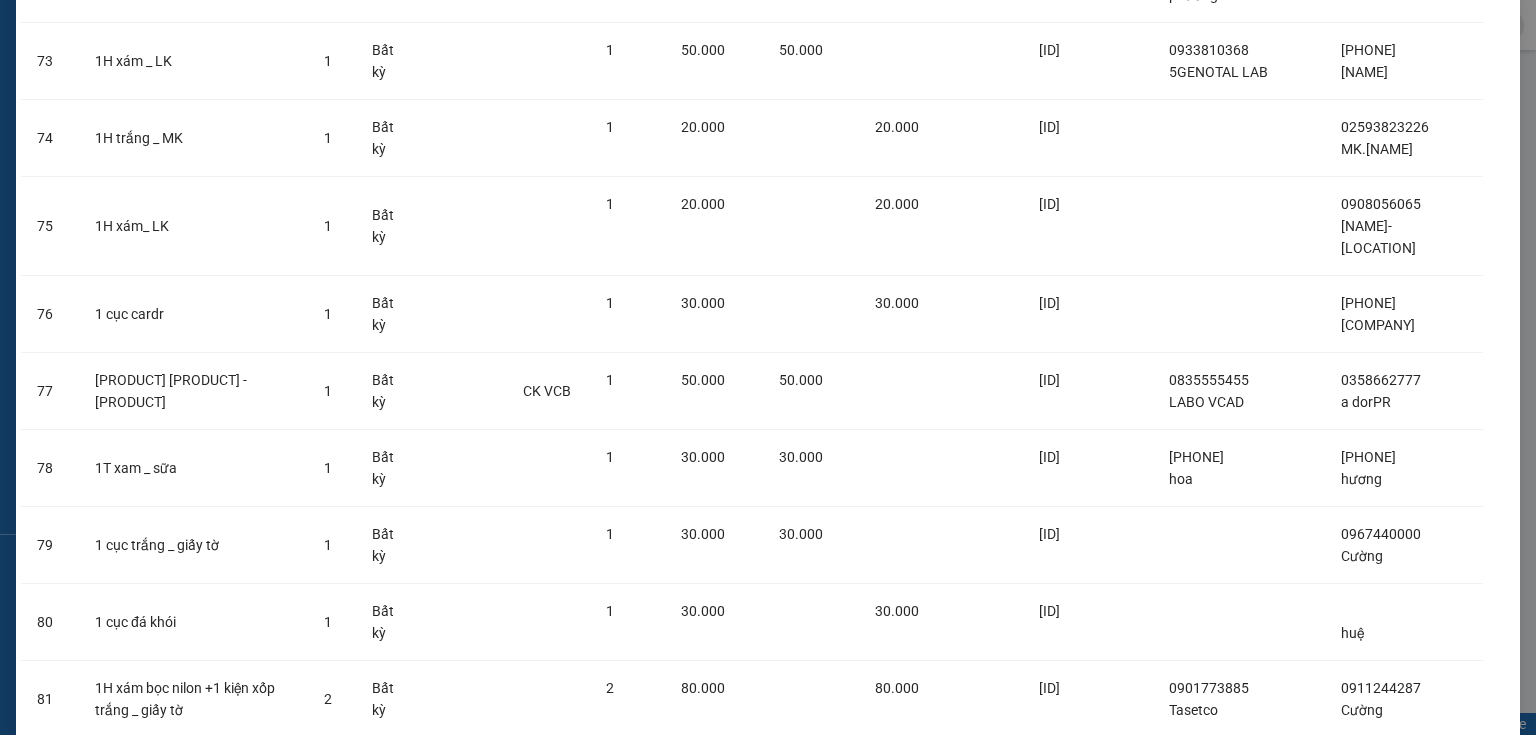 click on "Lên hàng" at bounding box center (841, 829) 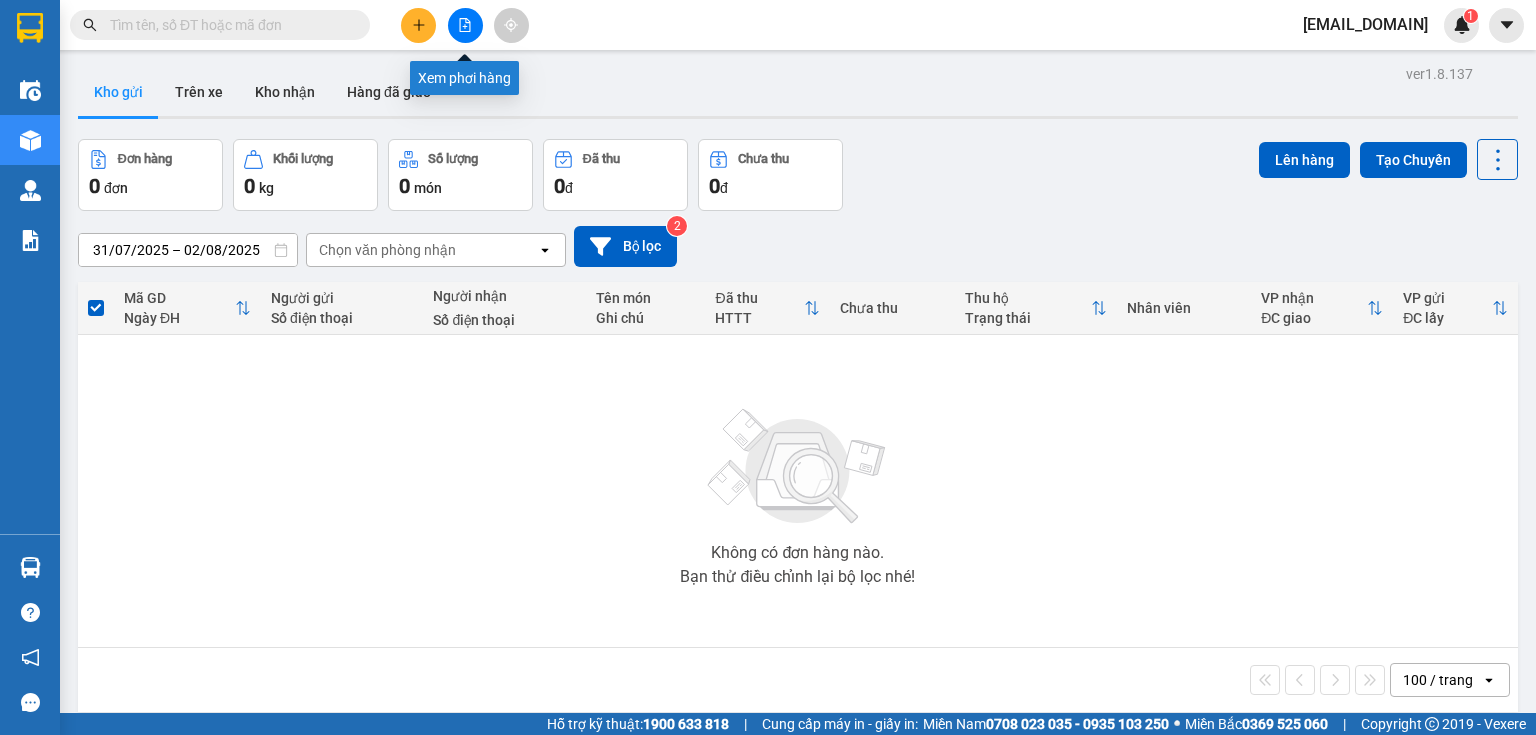 click 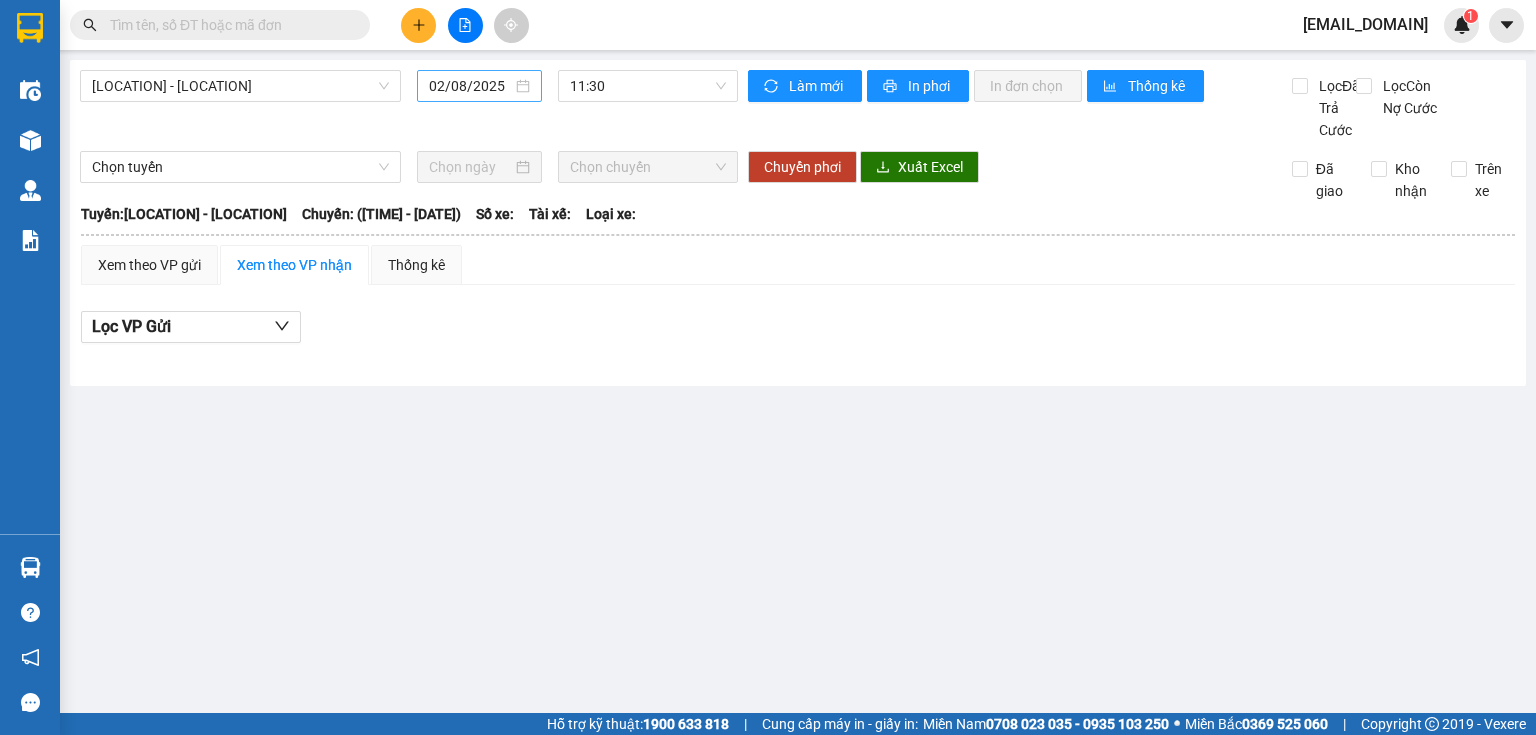 click on "02/08/2025" at bounding box center [470, 86] 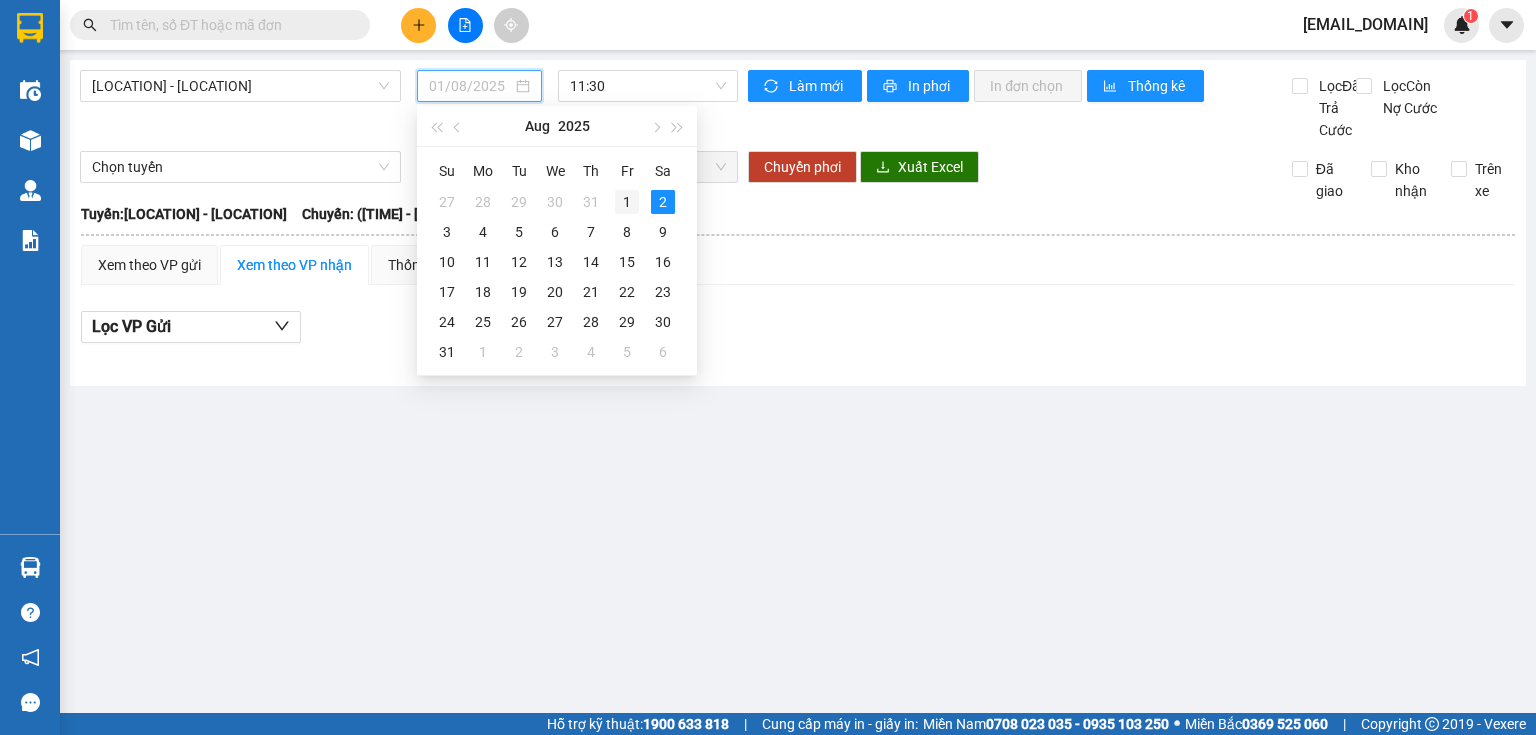 click on "1" at bounding box center [627, 202] 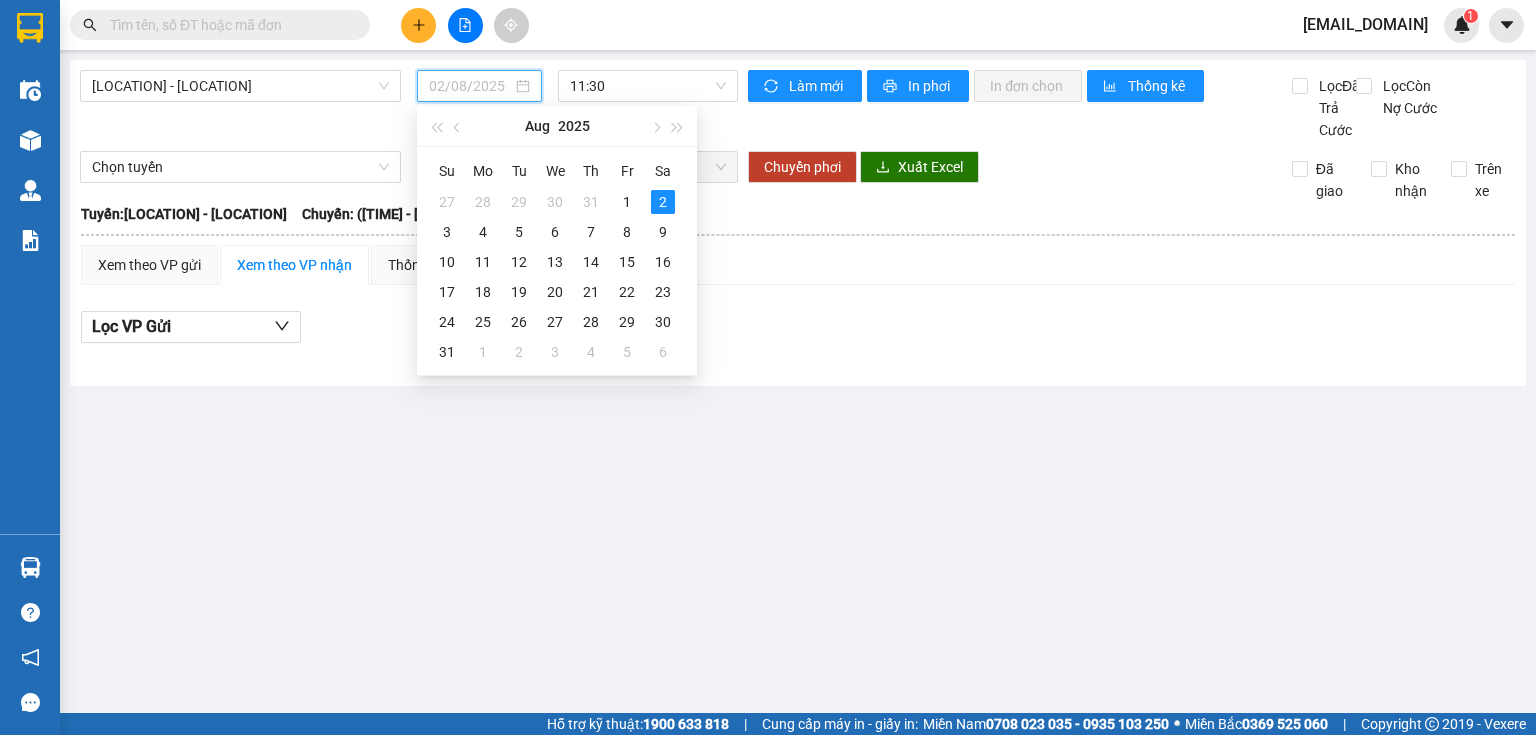 type on "01/08/2025" 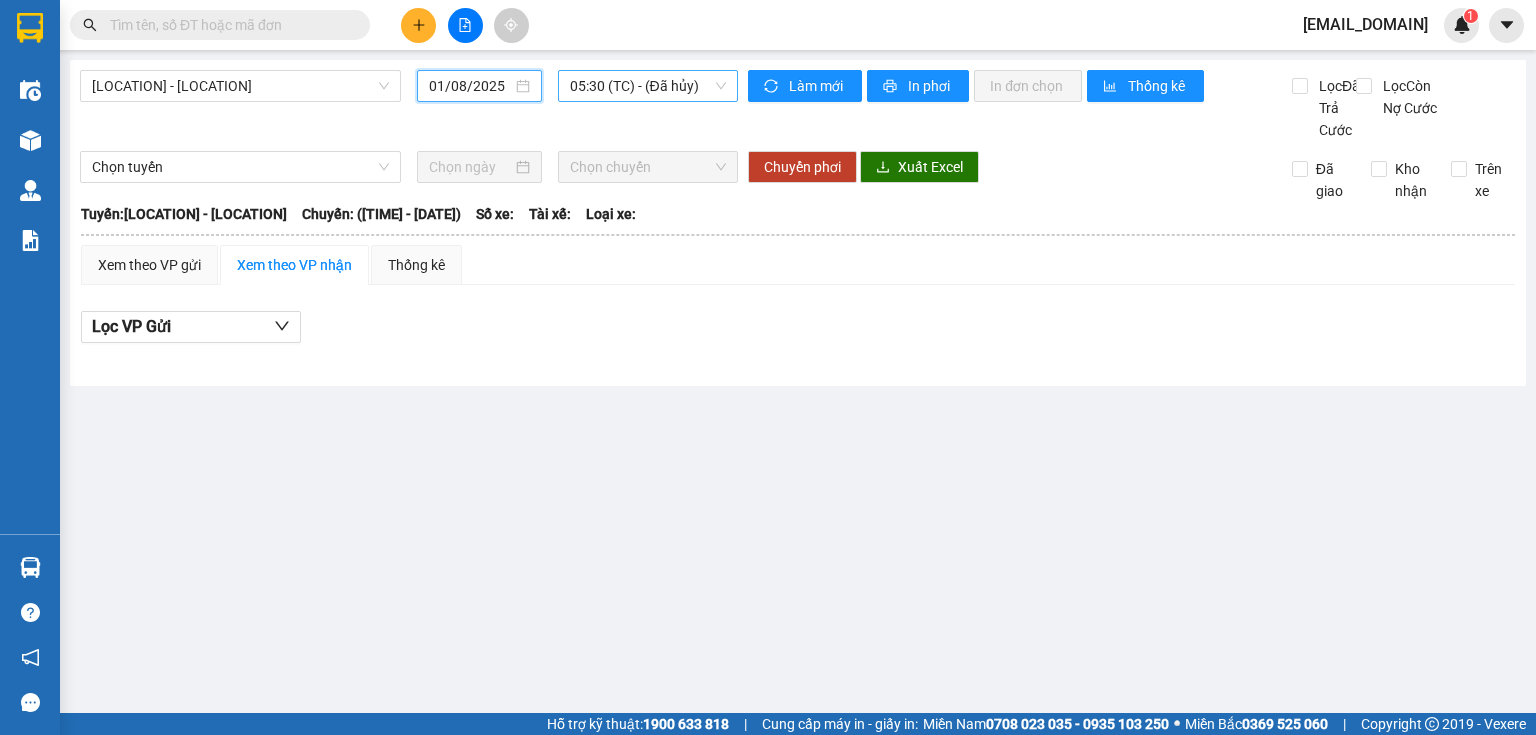click on "[TIME] (TC) - (Đã hủy)" at bounding box center (648, 86) 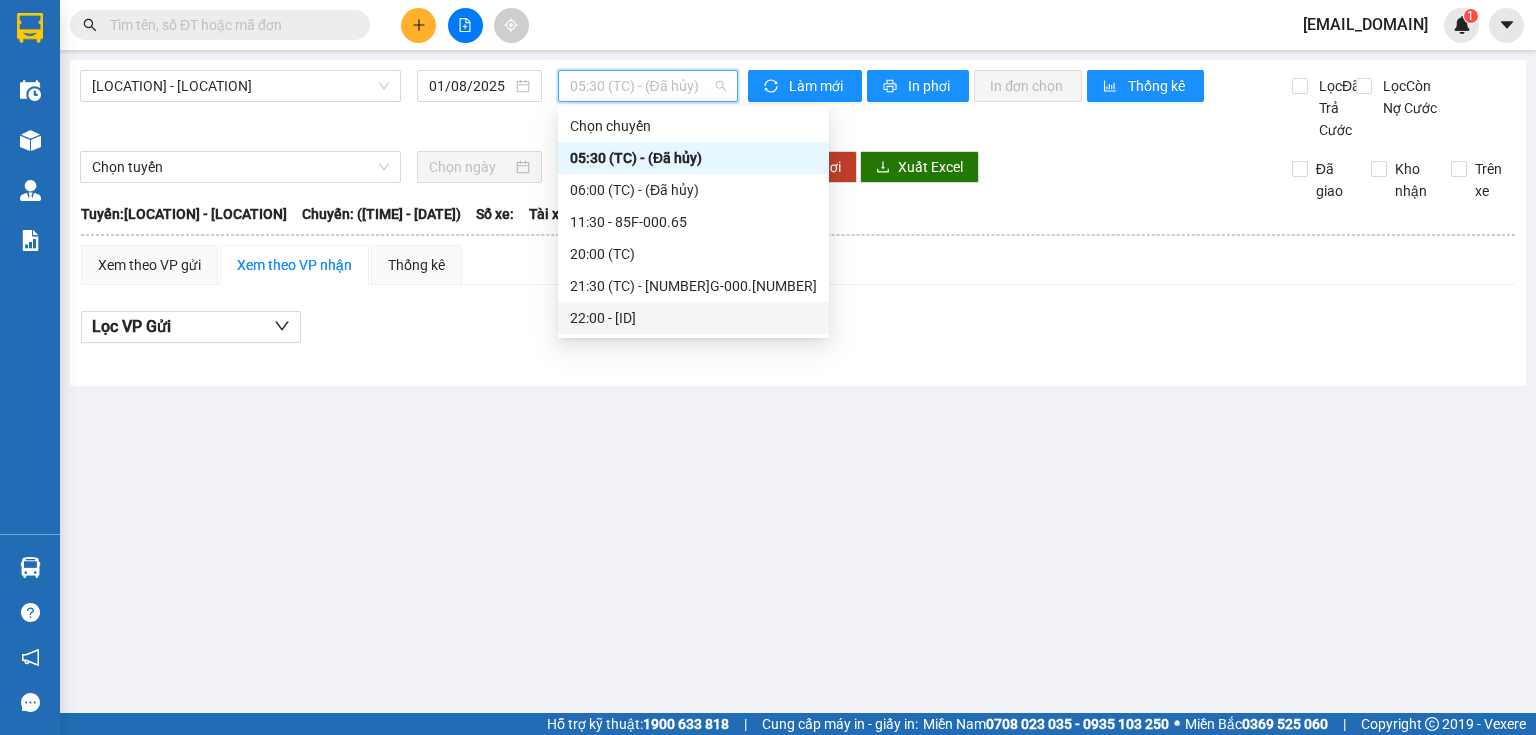 click on "[TIME] - [ID]" at bounding box center [693, 318] 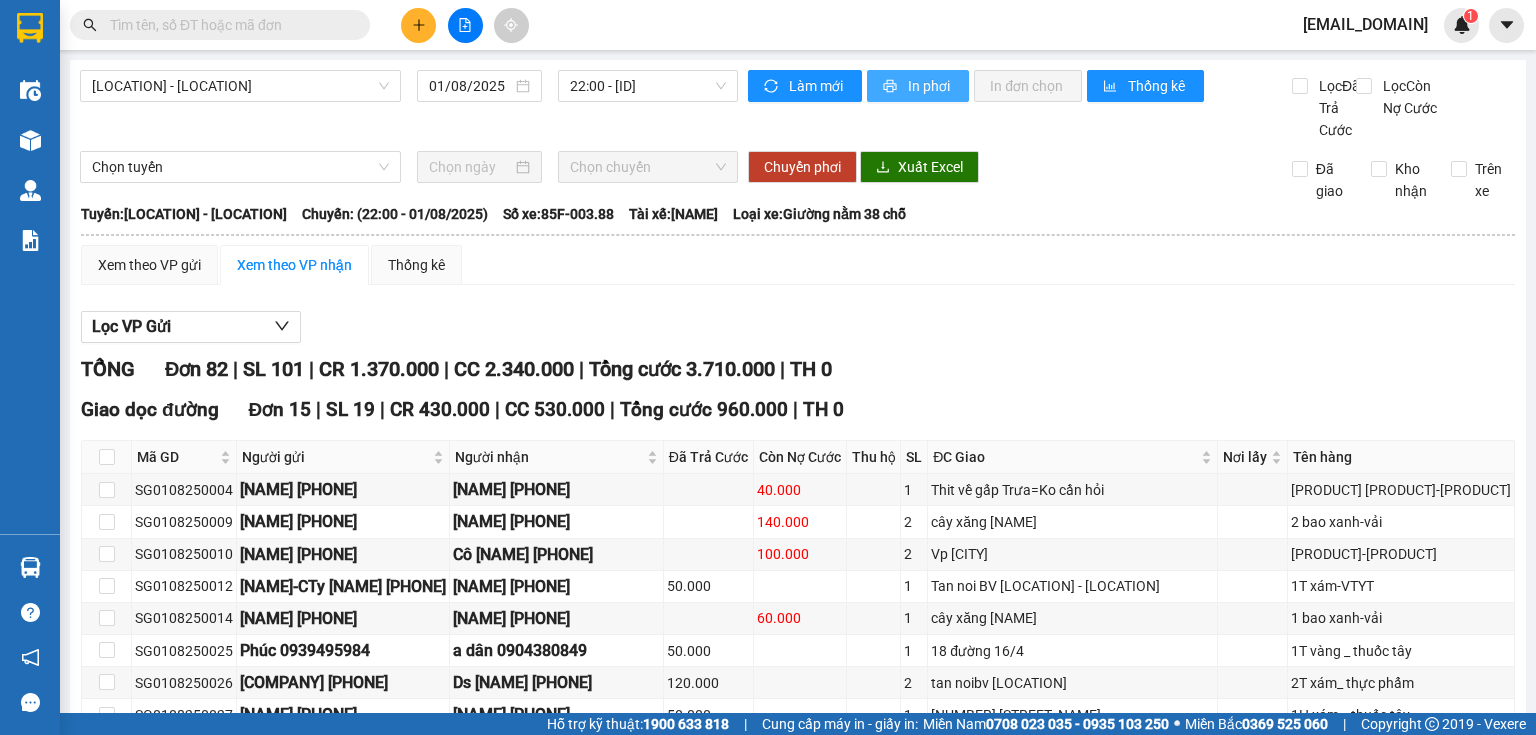 click on "In phơi" at bounding box center [930, 86] 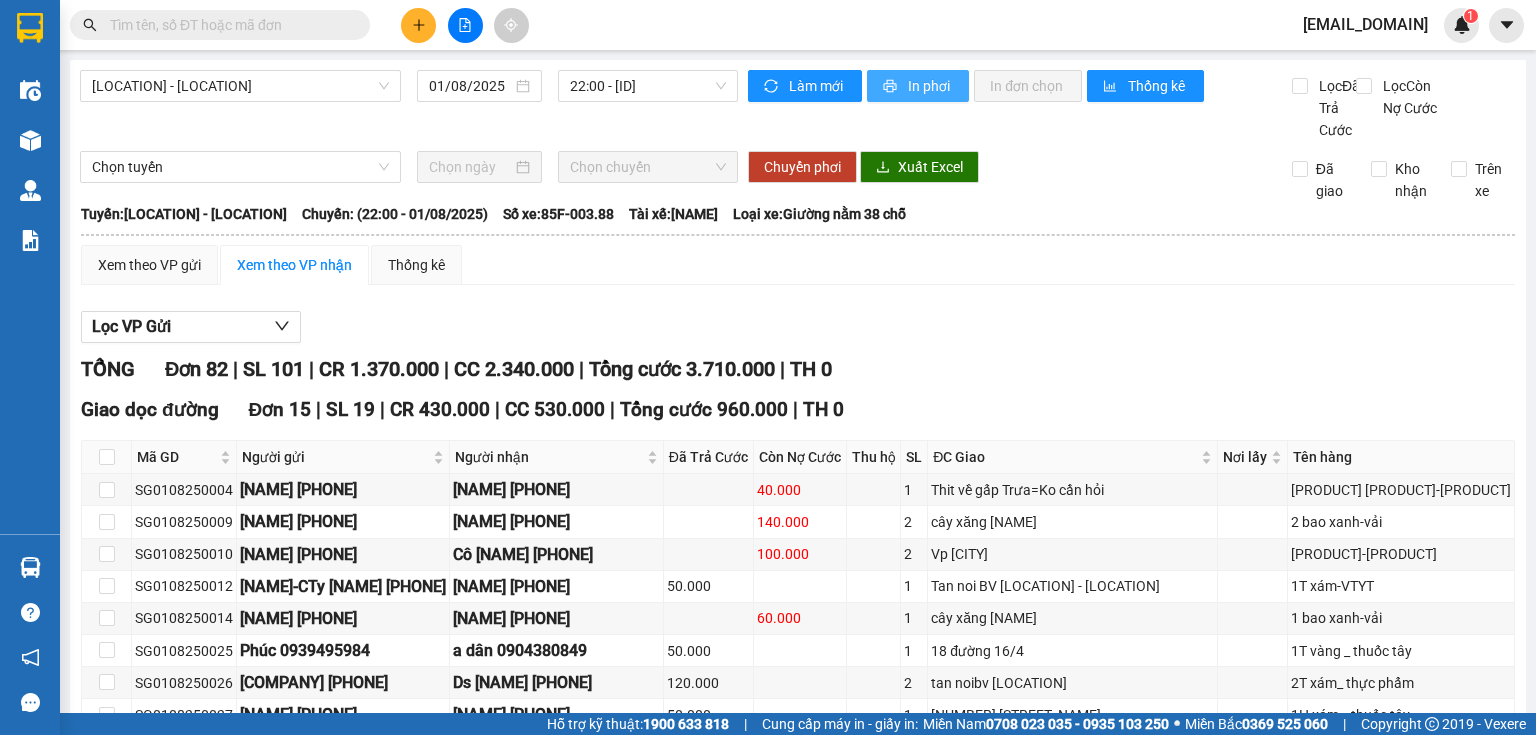 scroll, scrollTop: 0, scrollLeft: 0, axis: both 